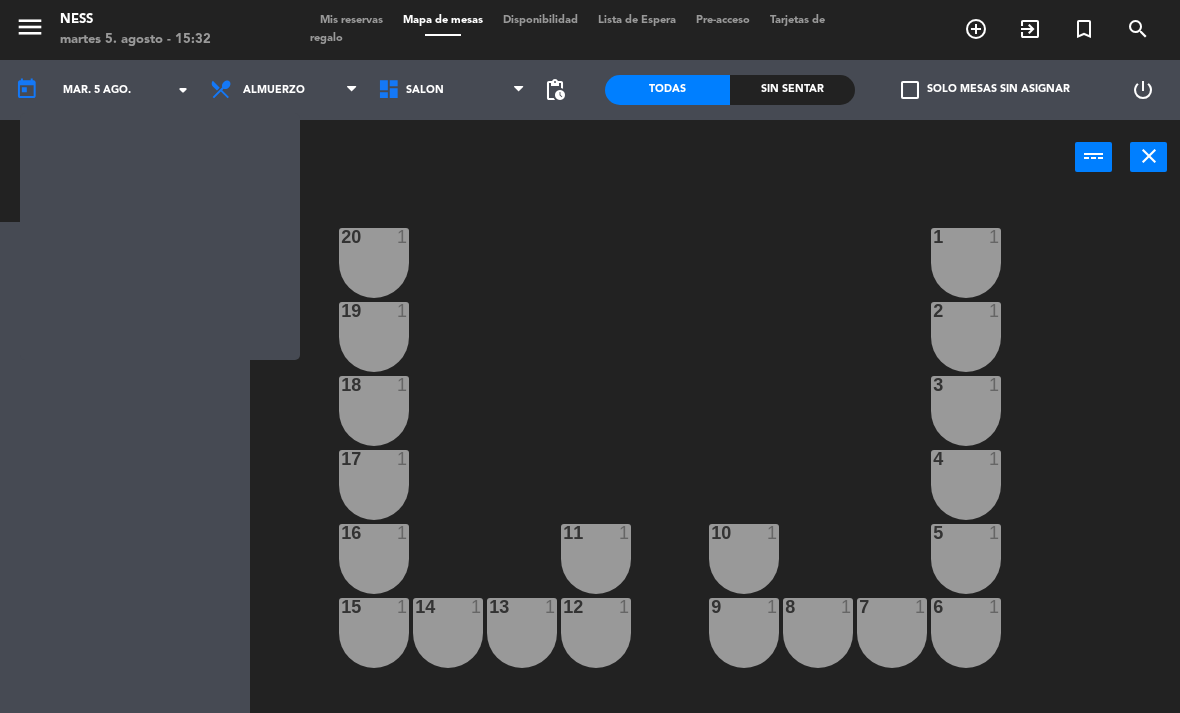 scroll, scrollTop: 0, scrollLeft: 0, axis: both 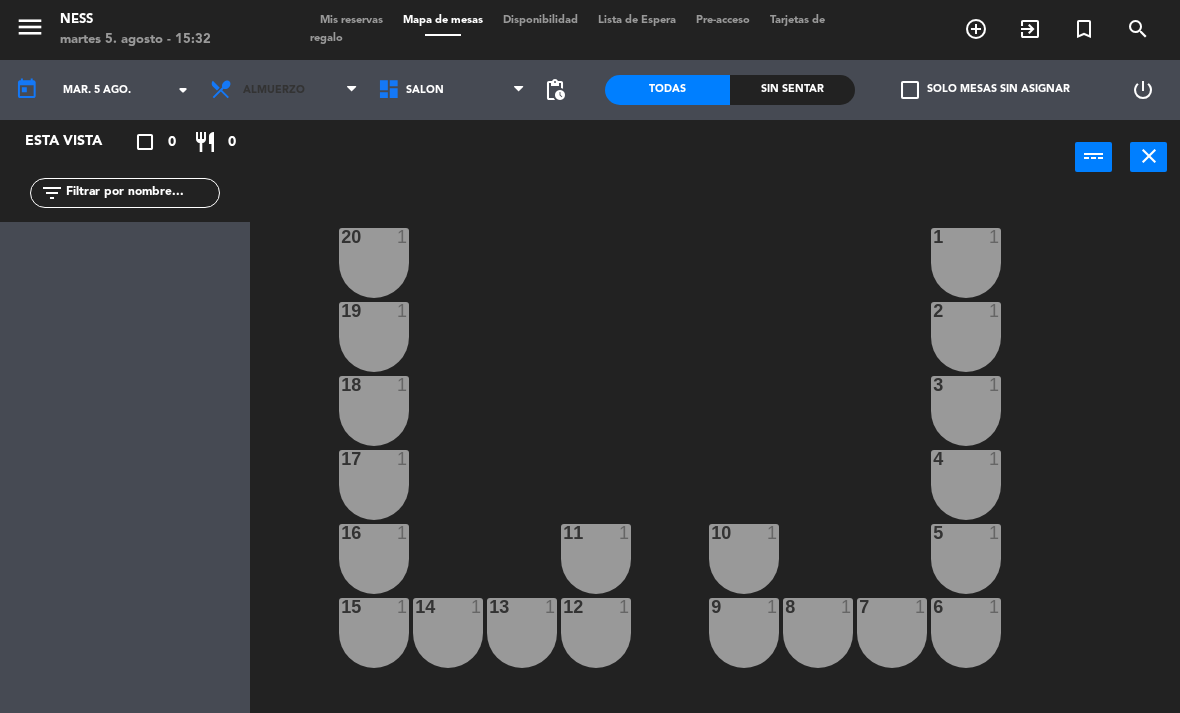 click on "Almuerzo" at bounding box center [284, 90] 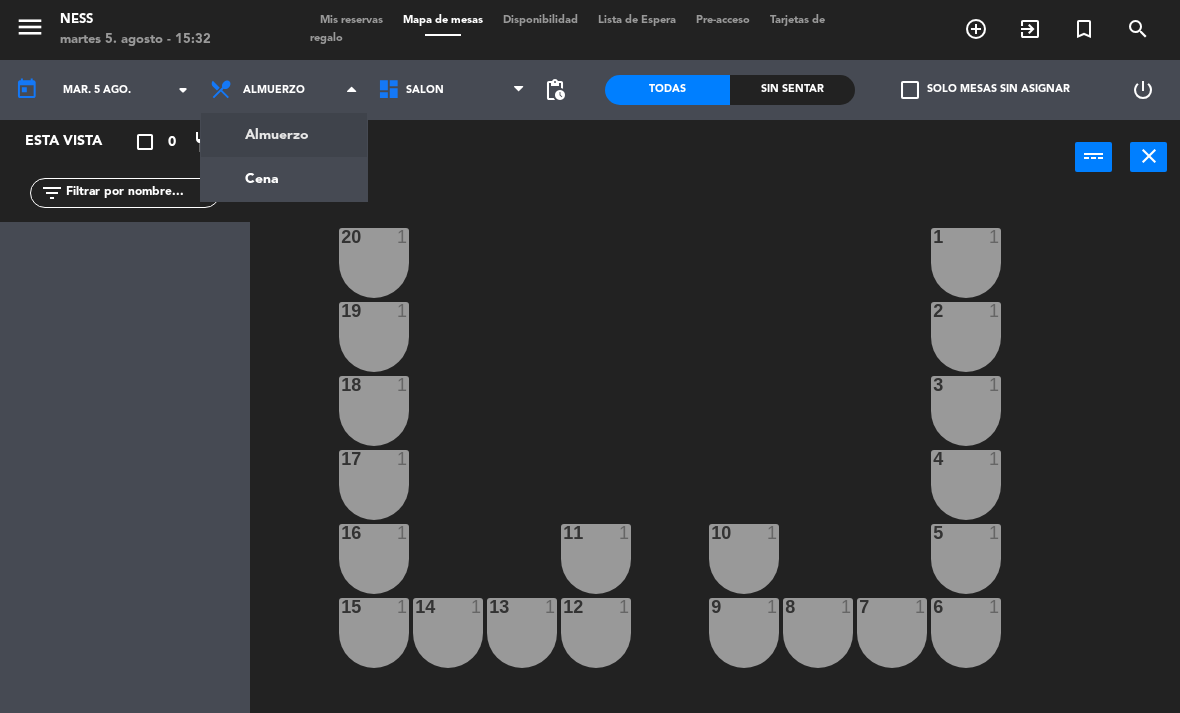 click on "menu  Ness   martes 5. agosto - 15:32   Mis reservas   Mapa de mesas   Disponibilidad   Lista de Espera   Pre-acceso   Tarjetas de regalo  add_circle_outline exit_to_app turned_in_not search today    mar. 5 ago. arrow_drop_down  Almuerzo  Cena  Almuerzo  Almuerzo  Cena  SALON   SALON   SALON  pending_actions  Todas  Sin sentar  check_box_outline_blank   Solo mesas sin asignar   power_settings_new   Esta vista   crop_square  0  restaurant  0 filter_list power_input close 20  1  1  1  19  1  2  1  18  1  3  1  17  1  4  1  16  1  11  1  10  1  5  1  12  1  14  1  13  1  15  1  9  1  8  1  7  1  6  1  84  4  83  4  82  4  81 lock  3  80  4  88  8" 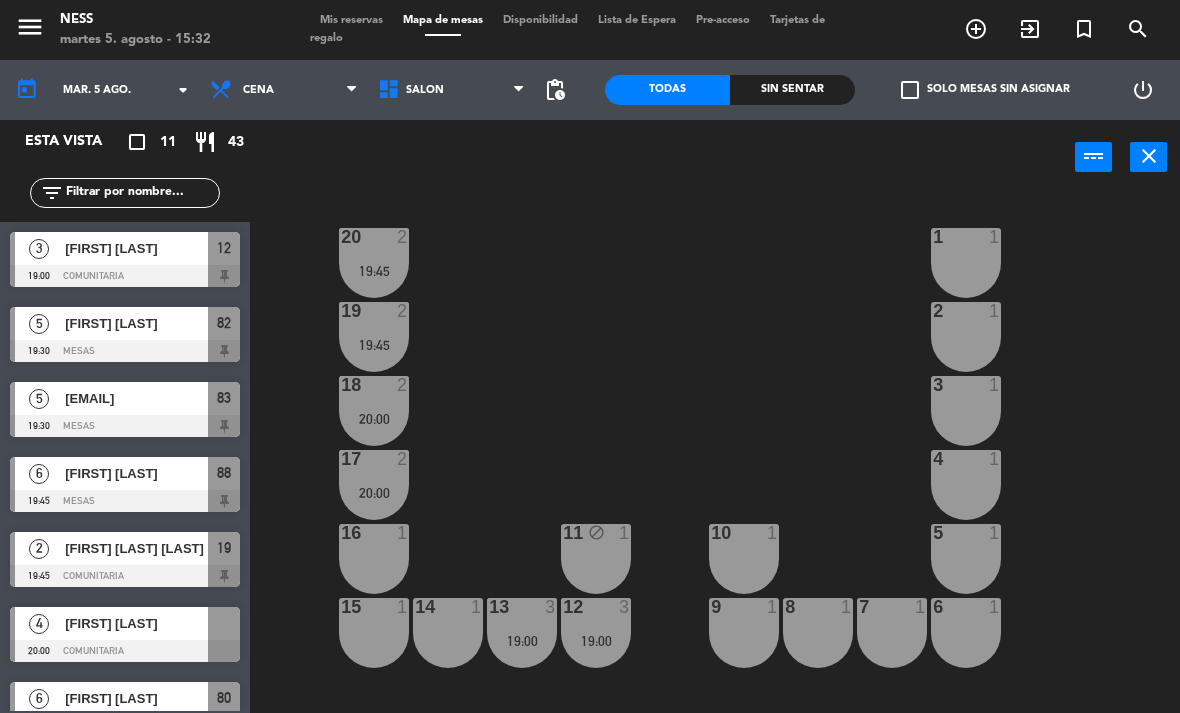 scroll, scrollTop: 0, scrollLeft: 0, axis: both 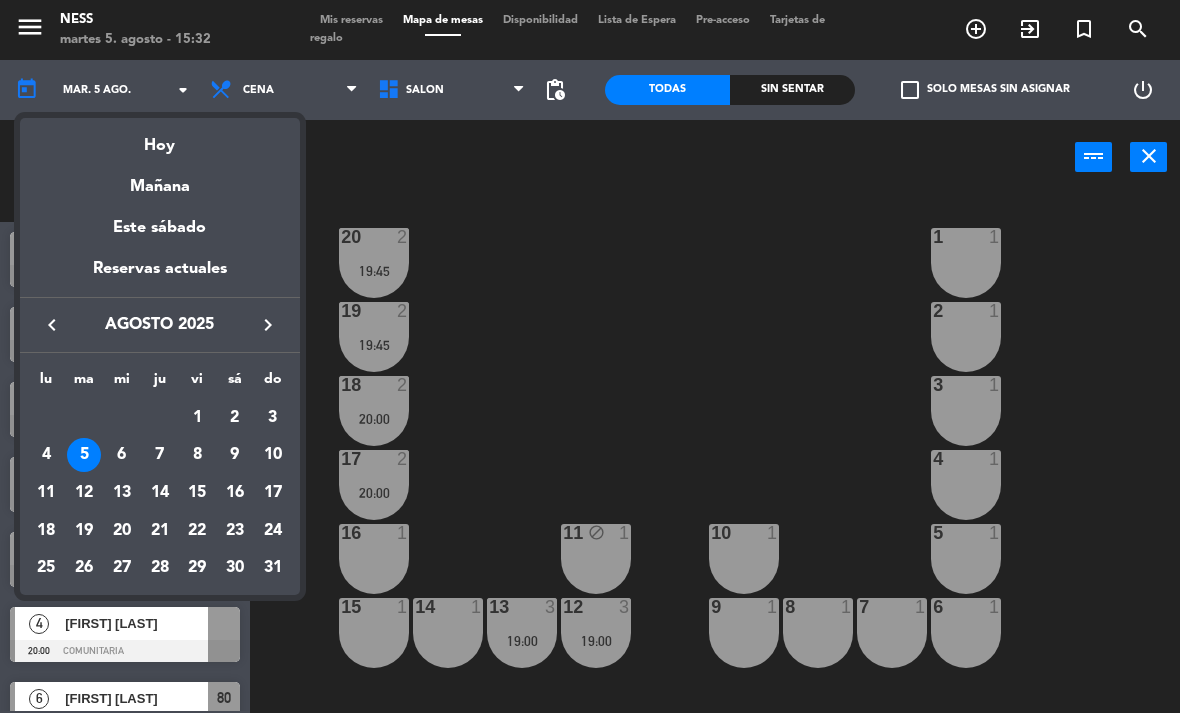 click on "6" at bounding box center (122, 455) 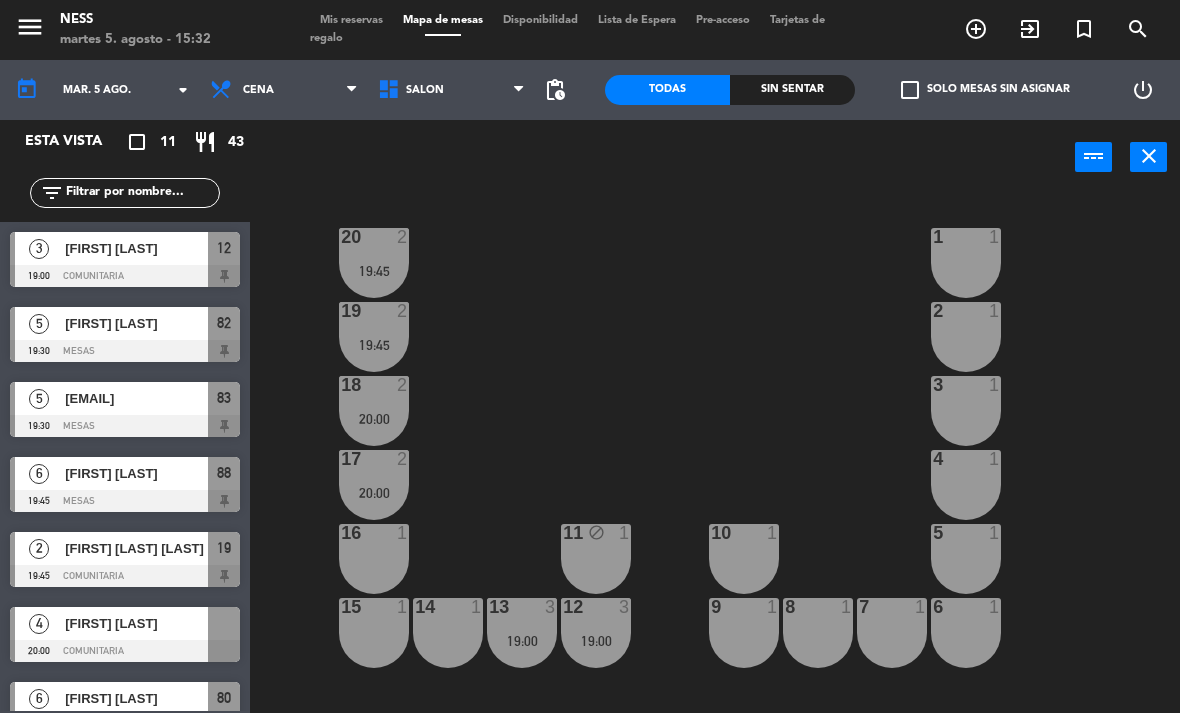 type on "mié. 6 ago." 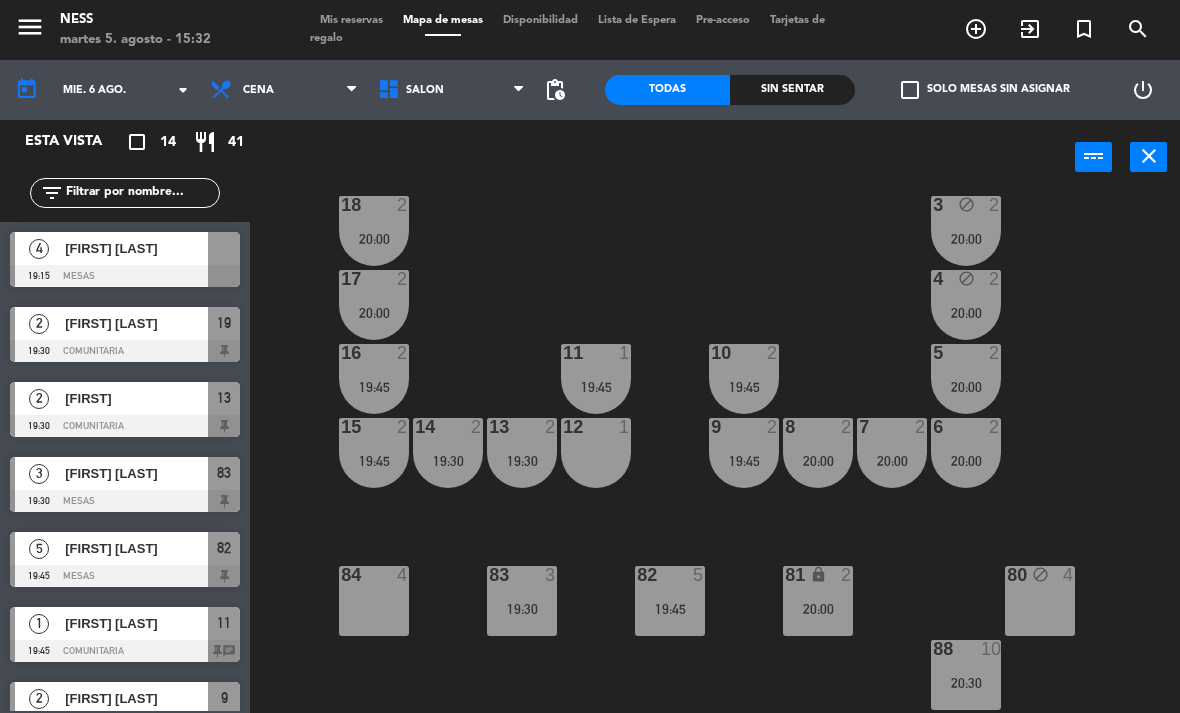 scroll, scrollTop: 180, scrollLeft: 0, axis: vertical 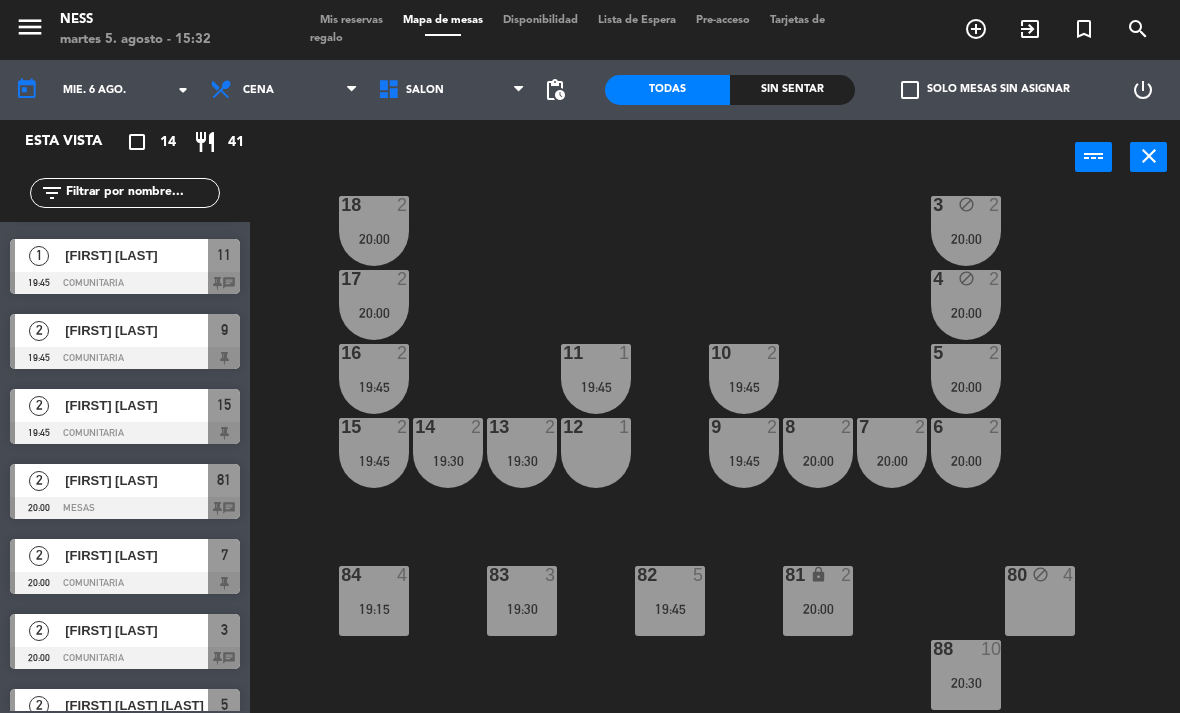 click at bounding box center (125, 583) 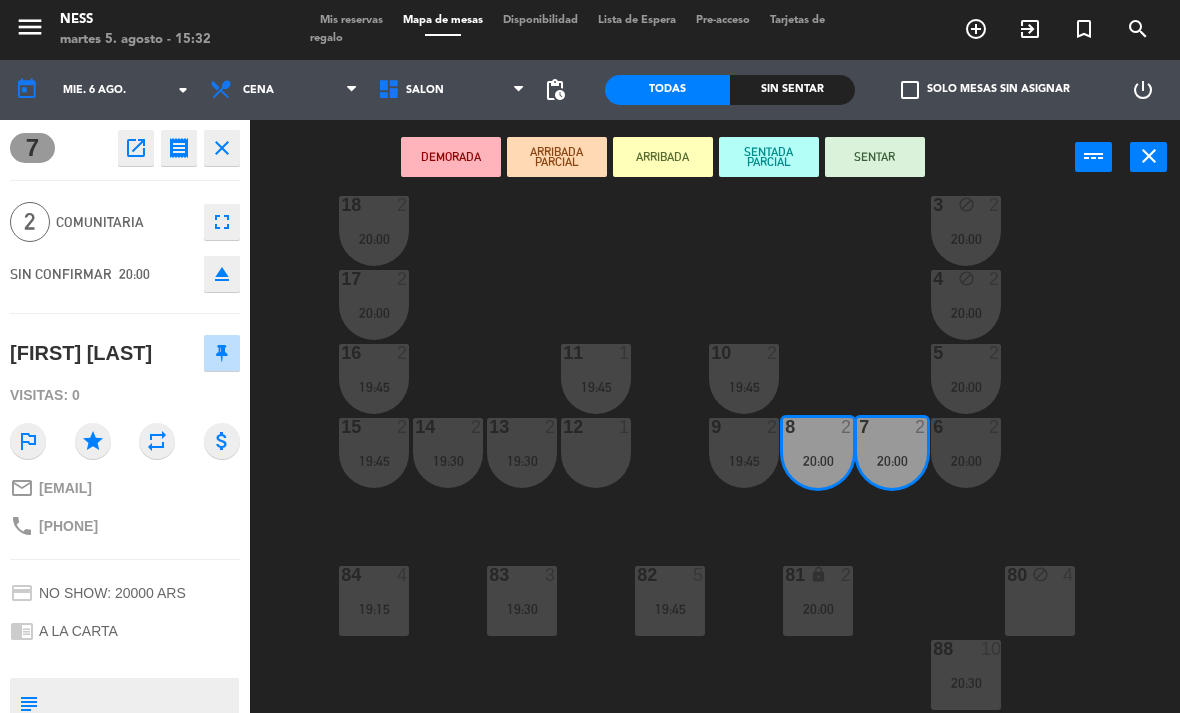 click on "open_in_new" 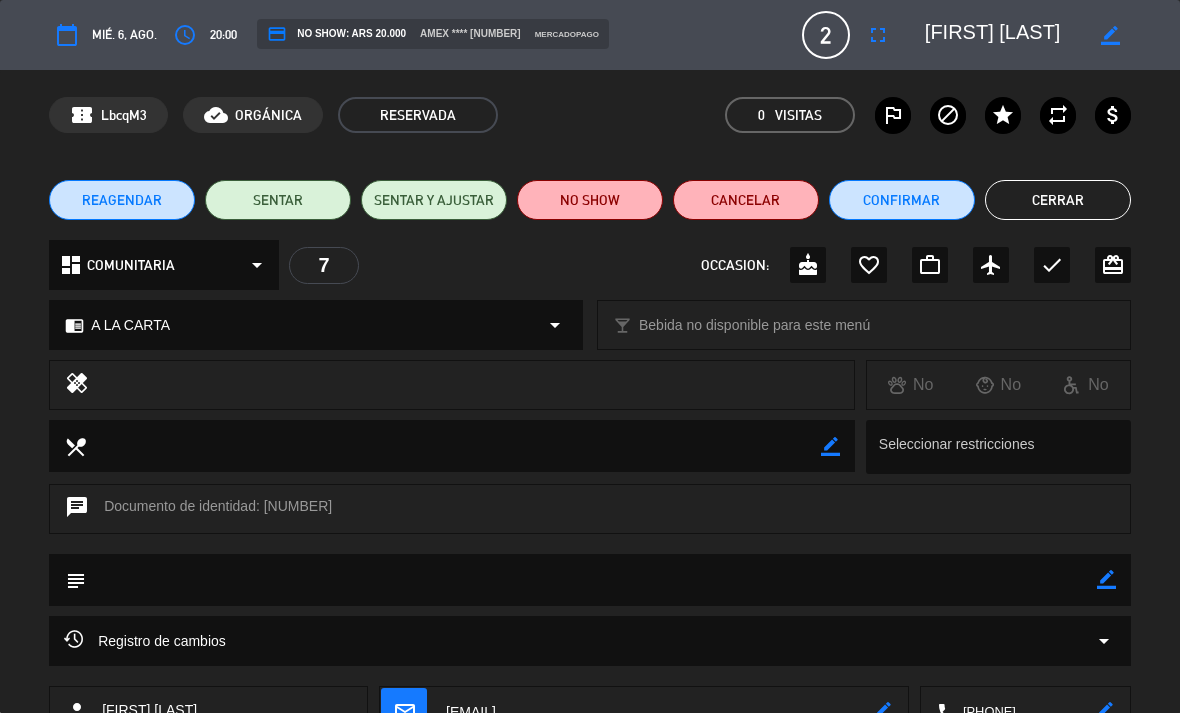 click on "fullscreen" at bounding box center (878, 35) 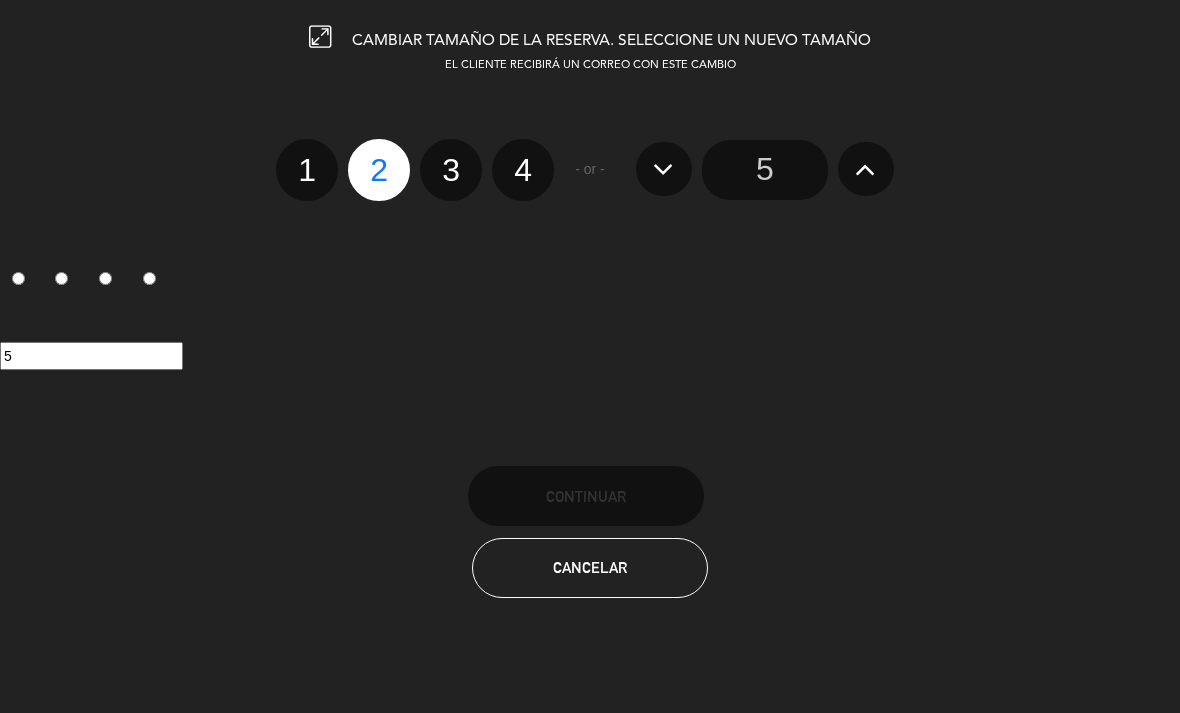 click on "4" 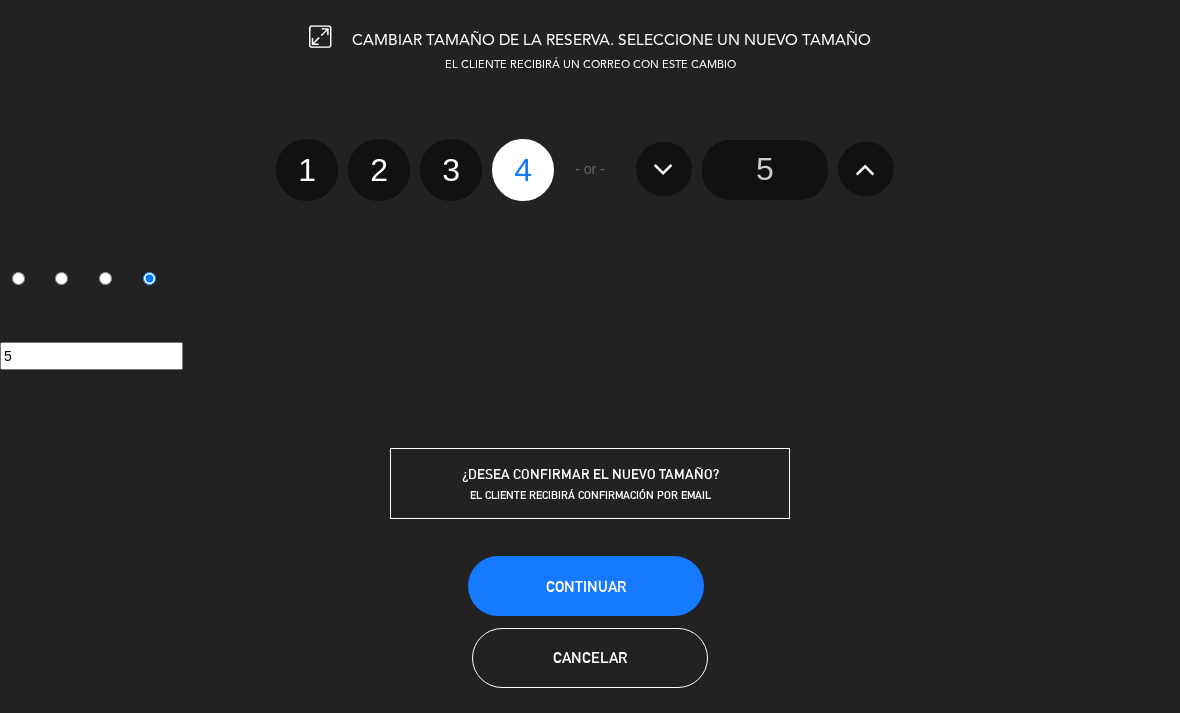 click on "Continuar" at bounding box center [586, 586] 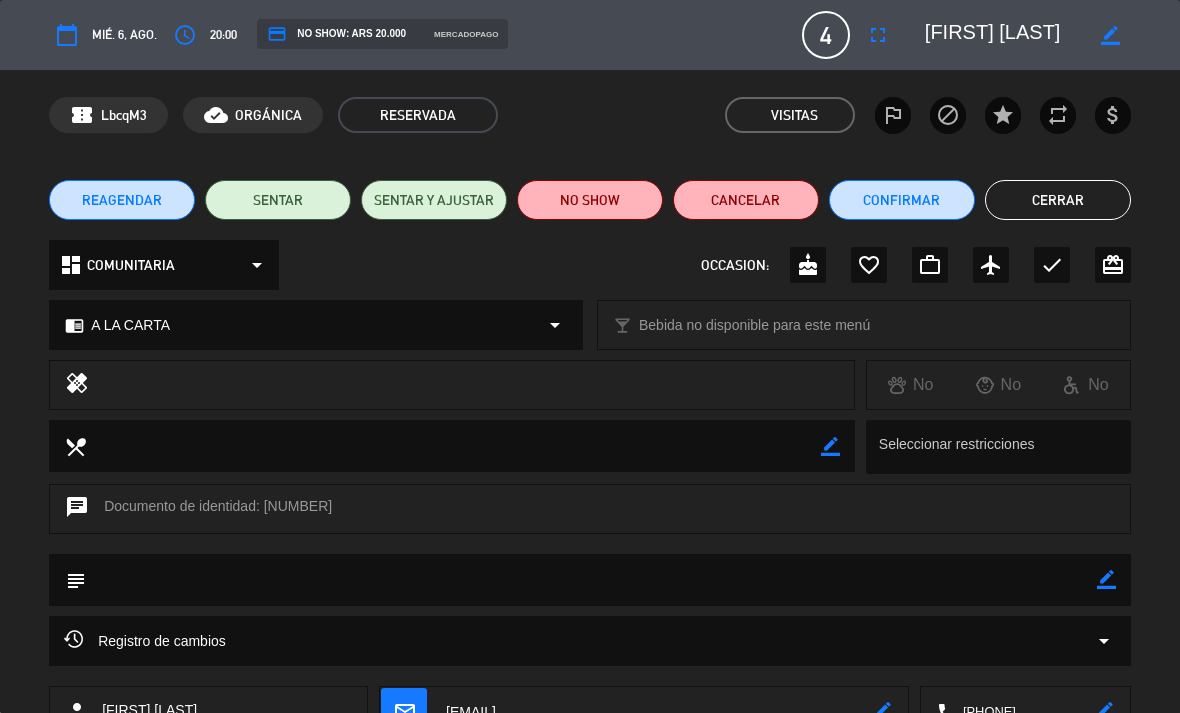click on "Cerrar" 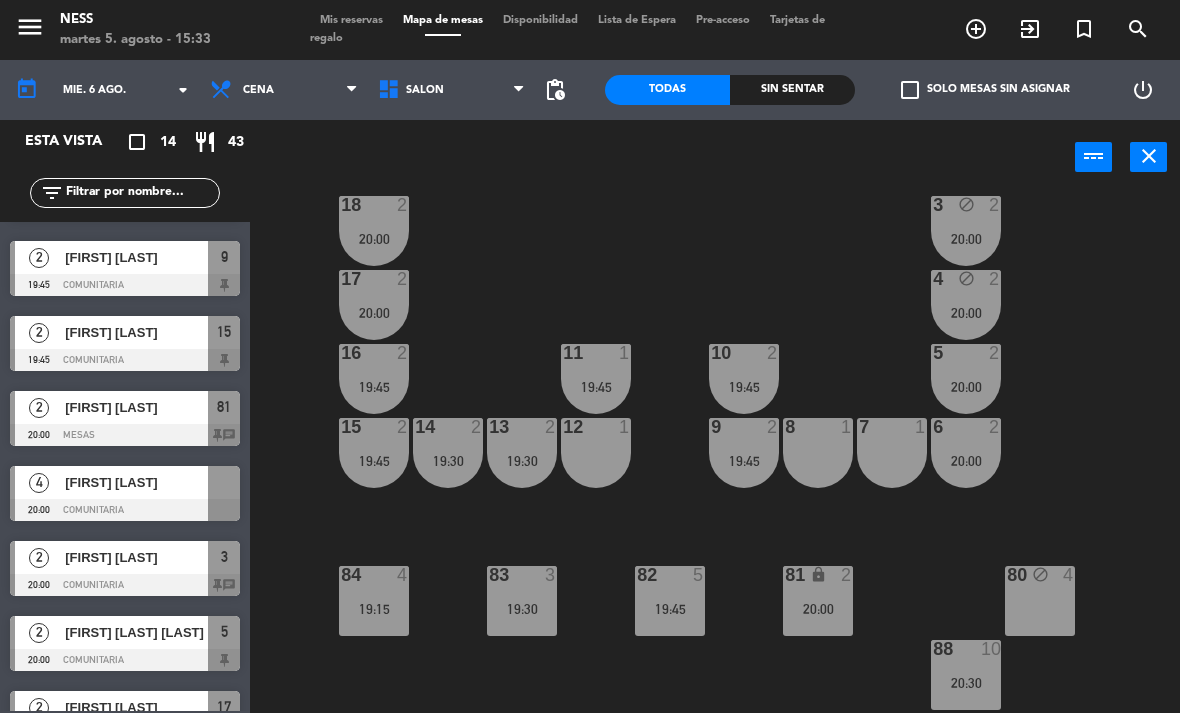 scroll, scrollTop: 461, scrollLeft: 0, axis: vertical 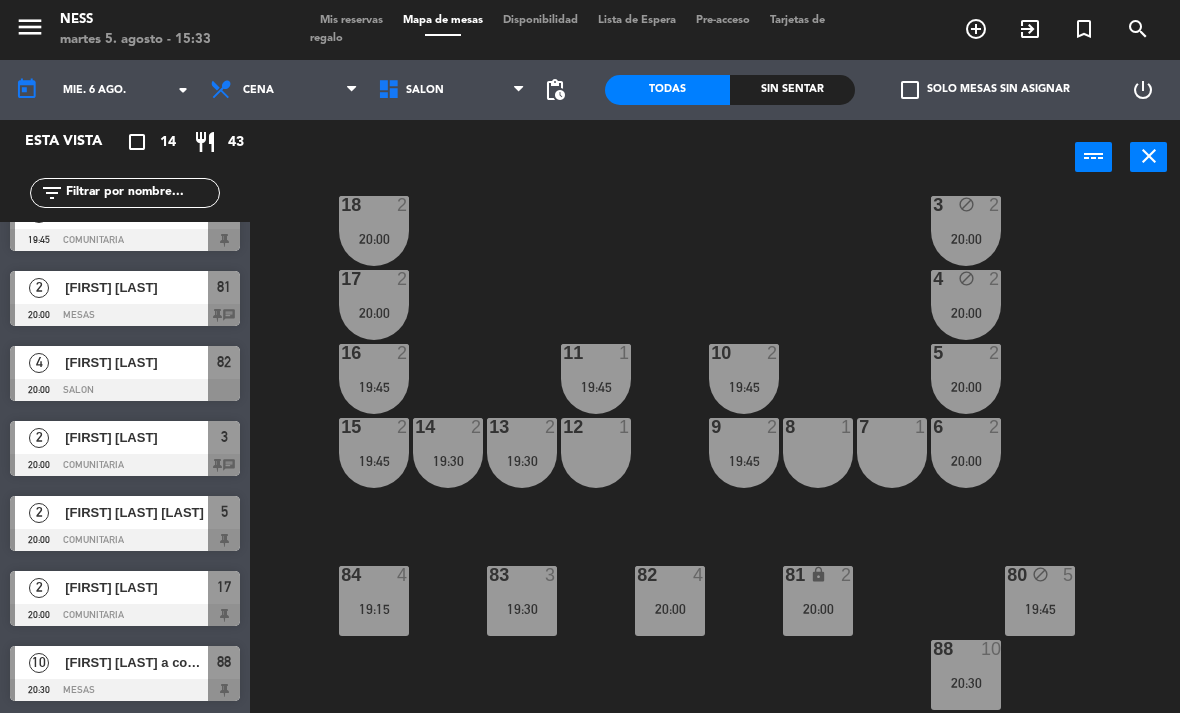 click on "20  2   19:30  1 block  1  19  2   19:30  2 block  1  18  2   20:00  3 block  2   20:00  17  2   20:00  4 block  2   20:00  16  2   19:45  11  1   19:45  10  2   19:45  5  2   20:00  12  1  14  2   19:30  13  2   19:30  15  2   19:45  9  2   19:45  8  1  7  1  6  2   20:00  84  4   19:15  83  3   19:30  82  4   20:00  81 lock  2   20:00  80 block  5   19:45  88  10   20:30" 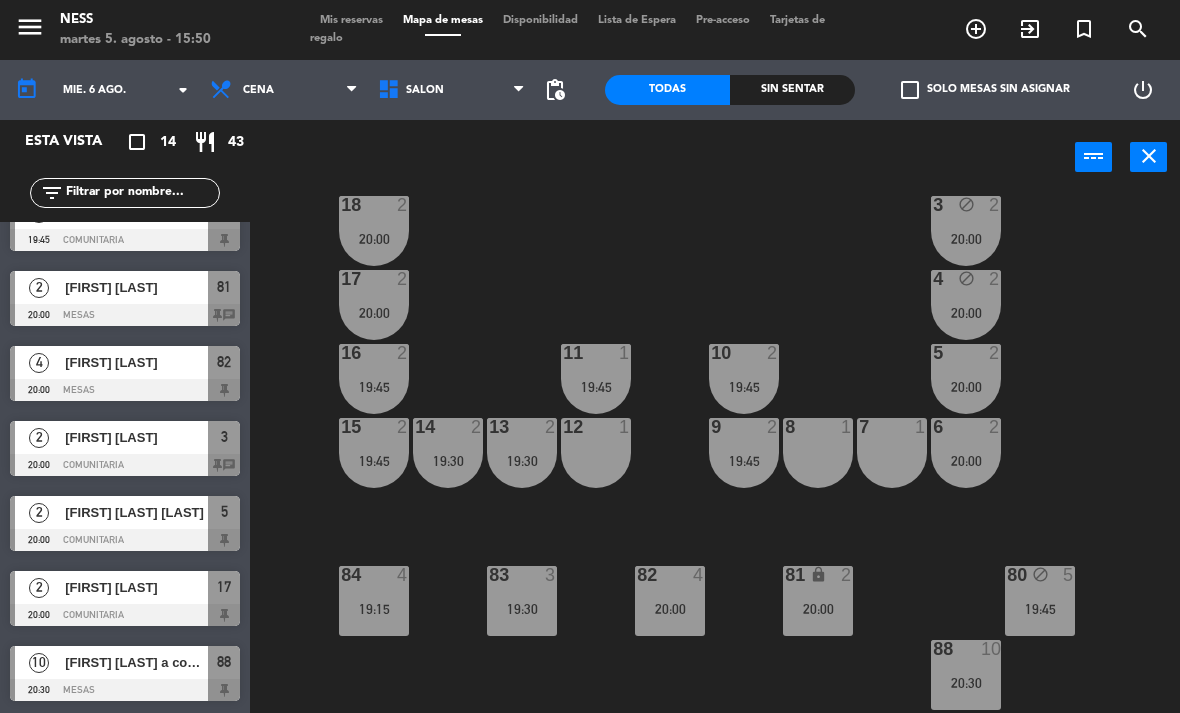 click on "mié. 6 ago." 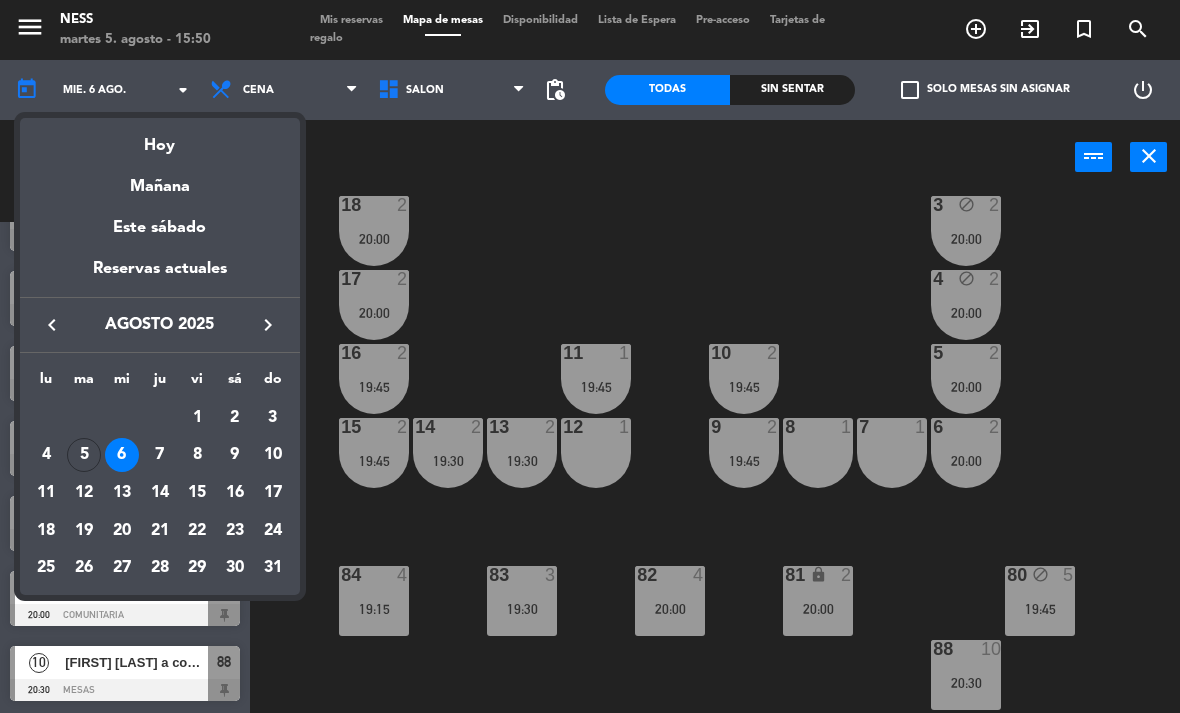 click on "7" at bounding box center (160, 455) 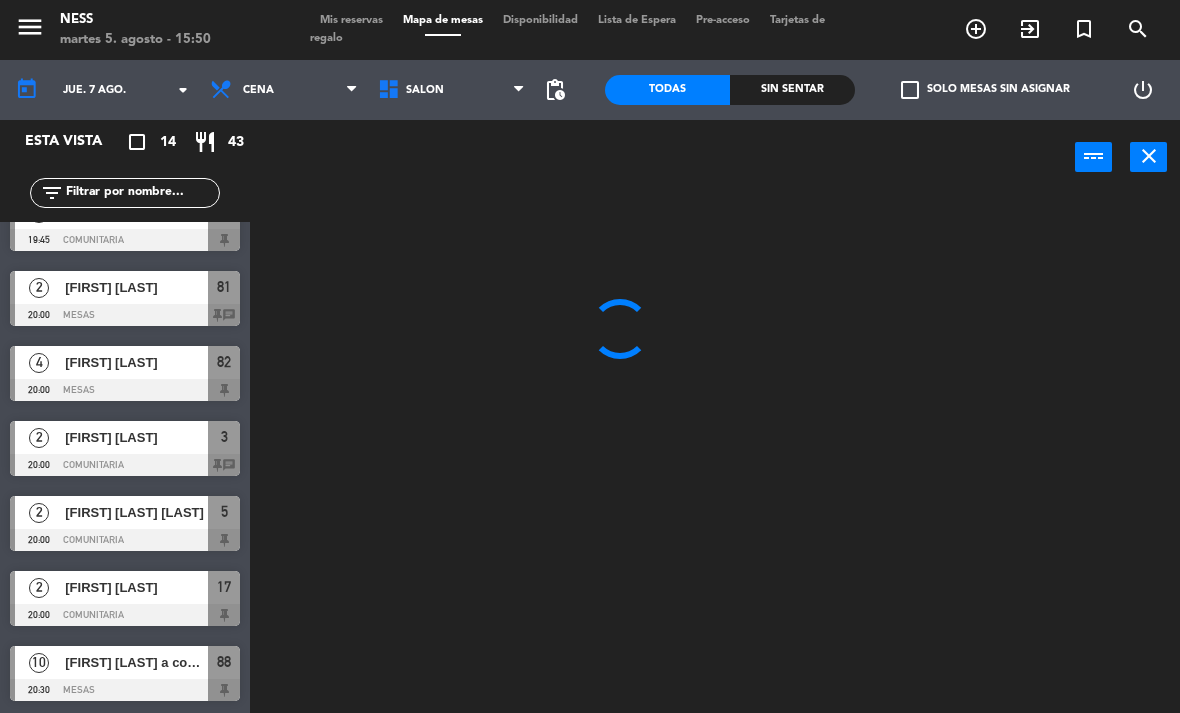 scroll, scrollTop: 0, scrollLeft: 0, axis: both 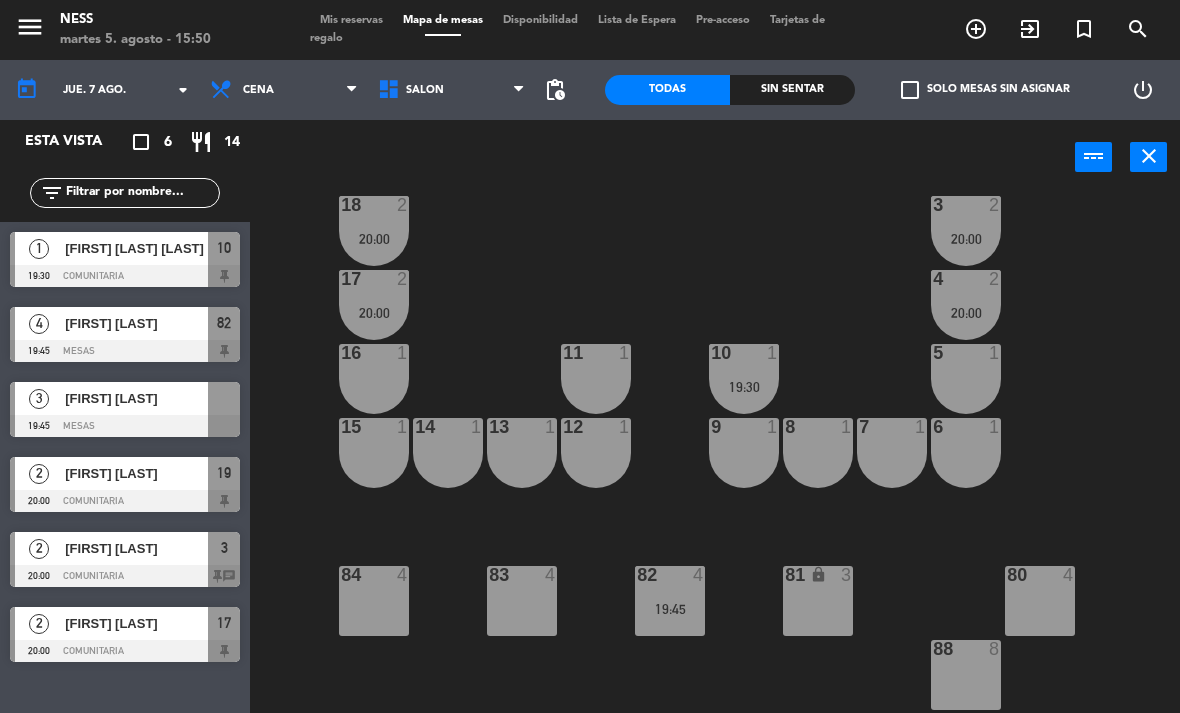 click on "88  8" at bounding box center [966, 675] 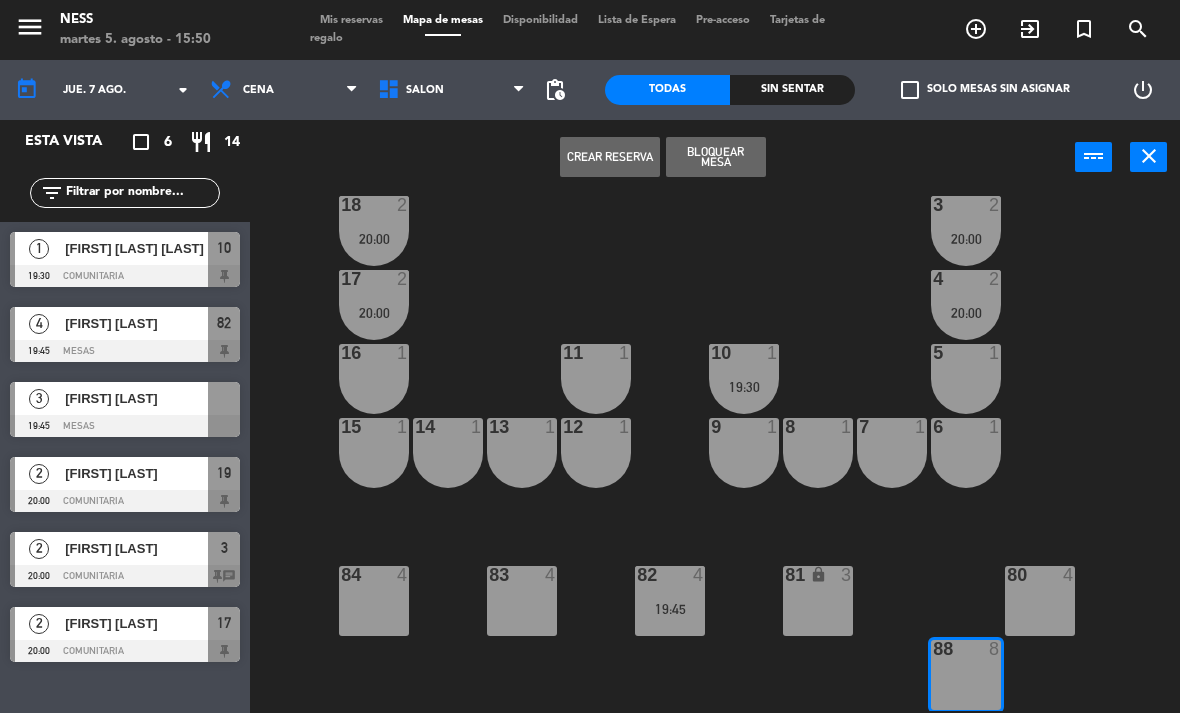 click on "Bloquear Mesa" at bounding box center [716, 157] 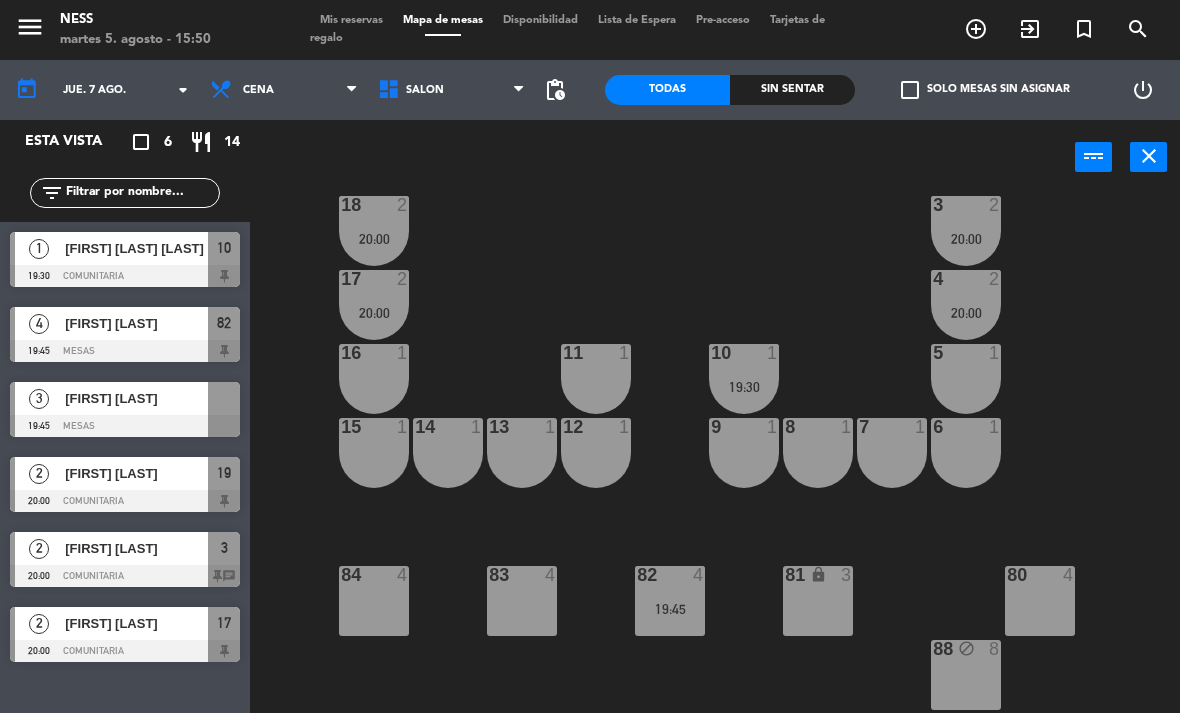 click on "80  4" at bounding box center (1040, 601) 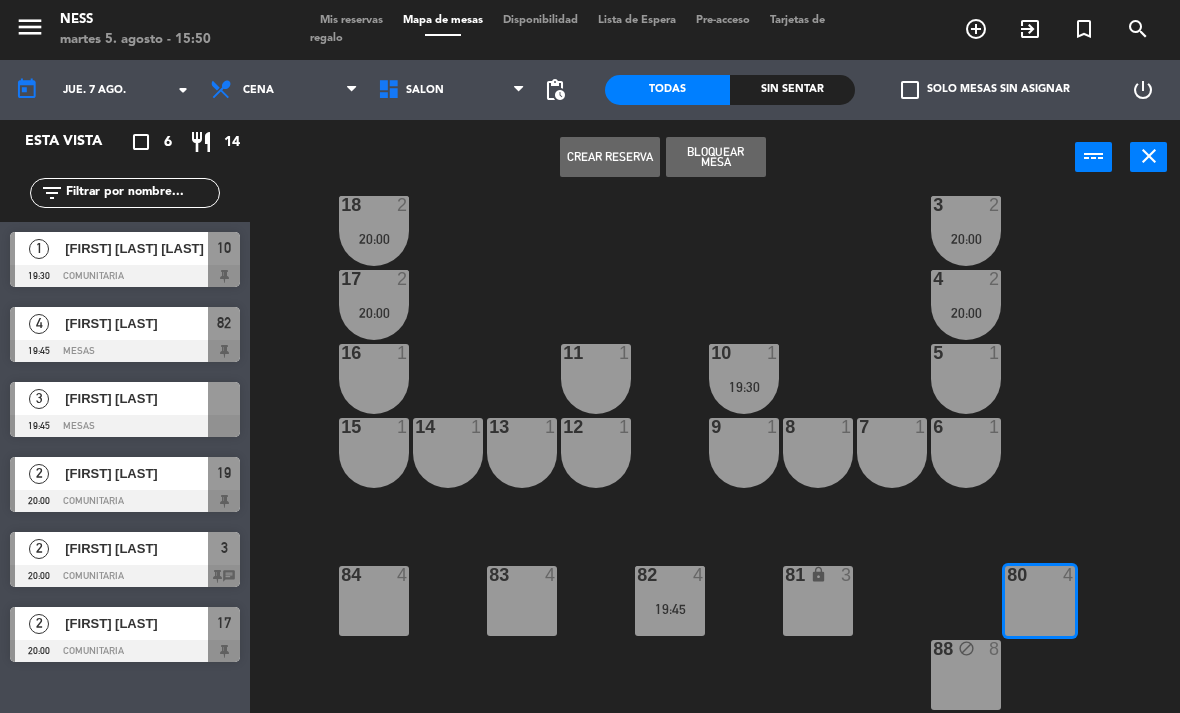 click on "Bloquear Mesa" at bounding box center (716, 157) 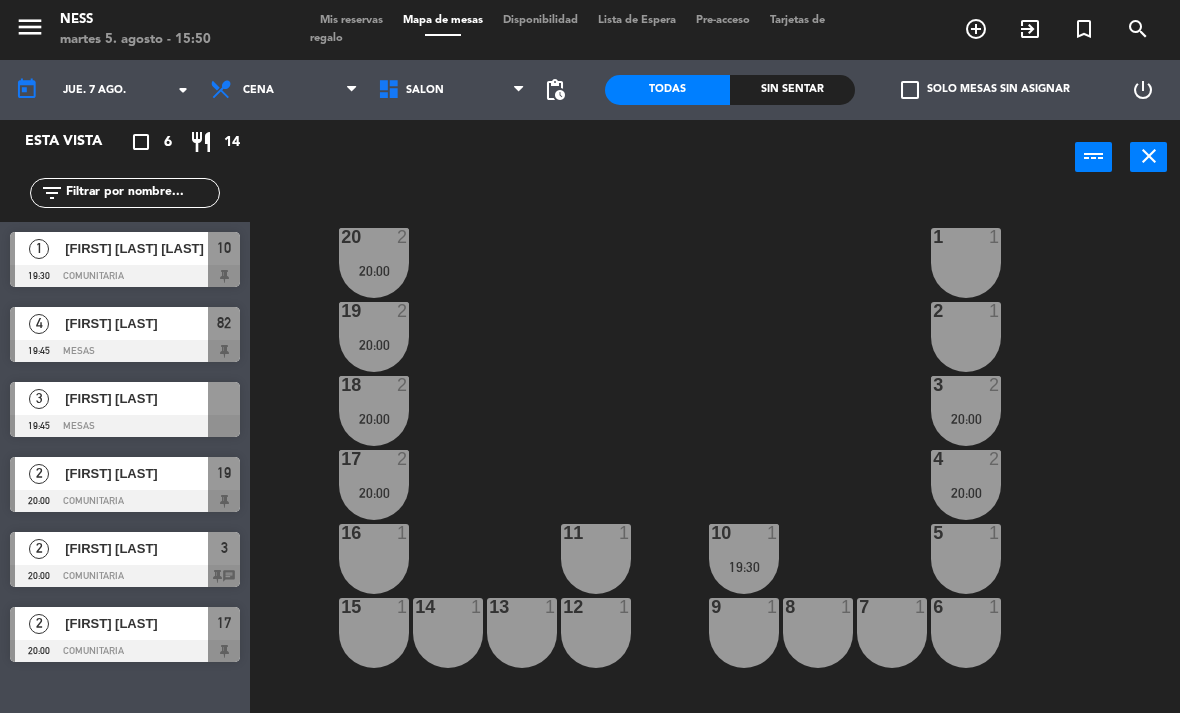 scroll, scrollTop: 0, scrollLeft: 0, axis: both 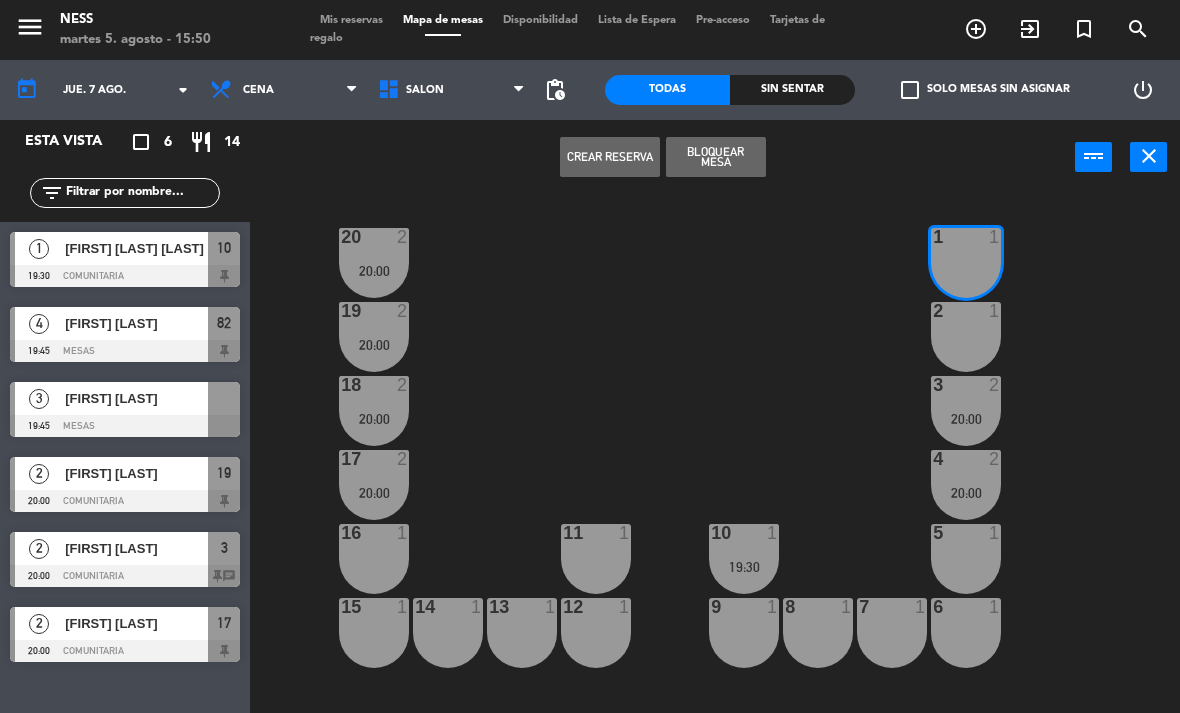 click on "2  1" at bounding box center [966, 337] 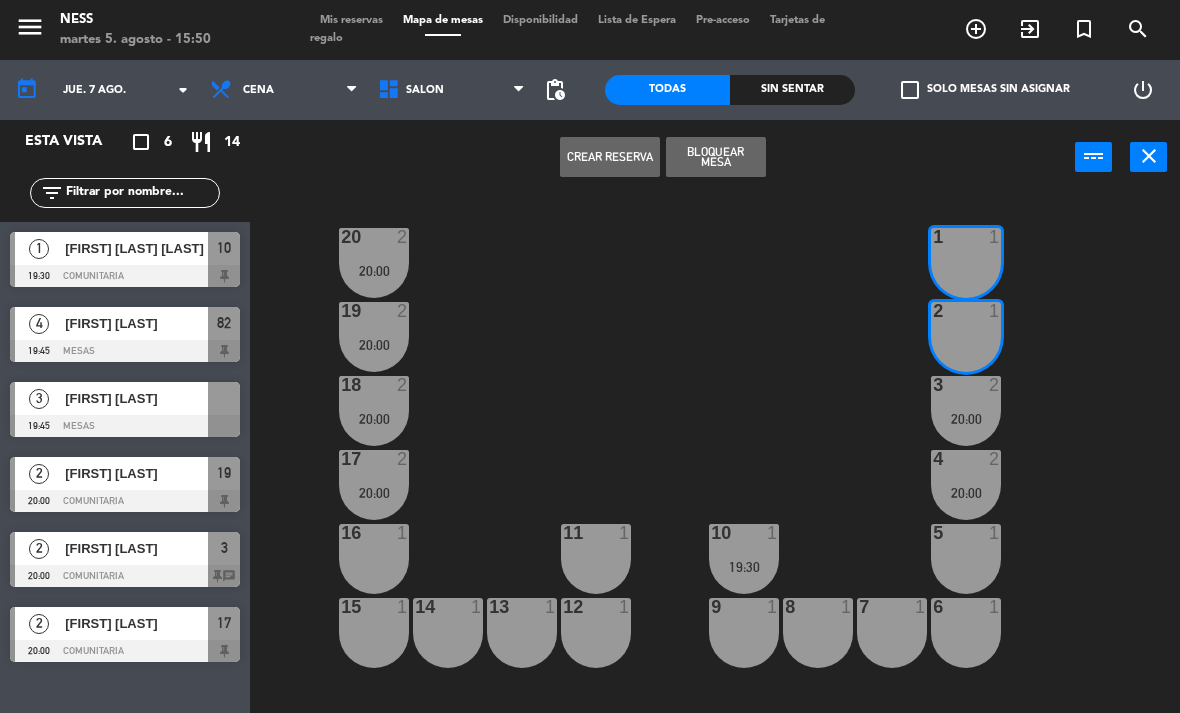 click on "Bloquear Mesa" at bounding box center [716, 157] 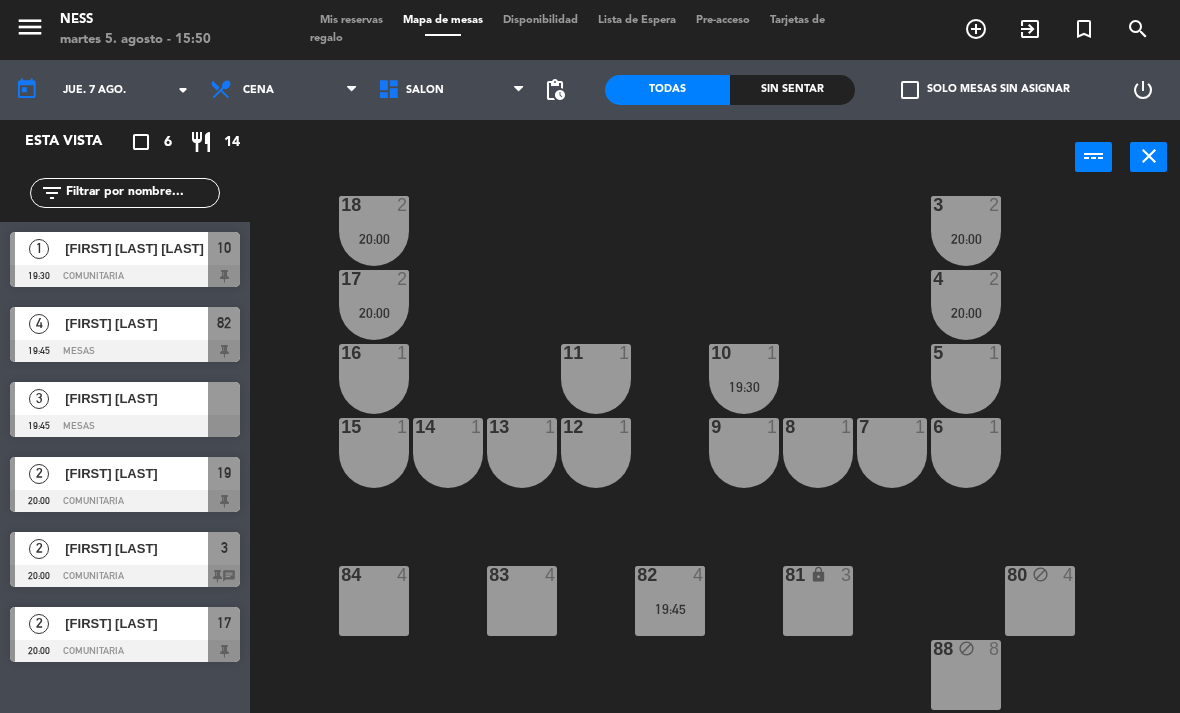 scroll, scrollTop: 180, scrollLeft: 0, axis: vertical 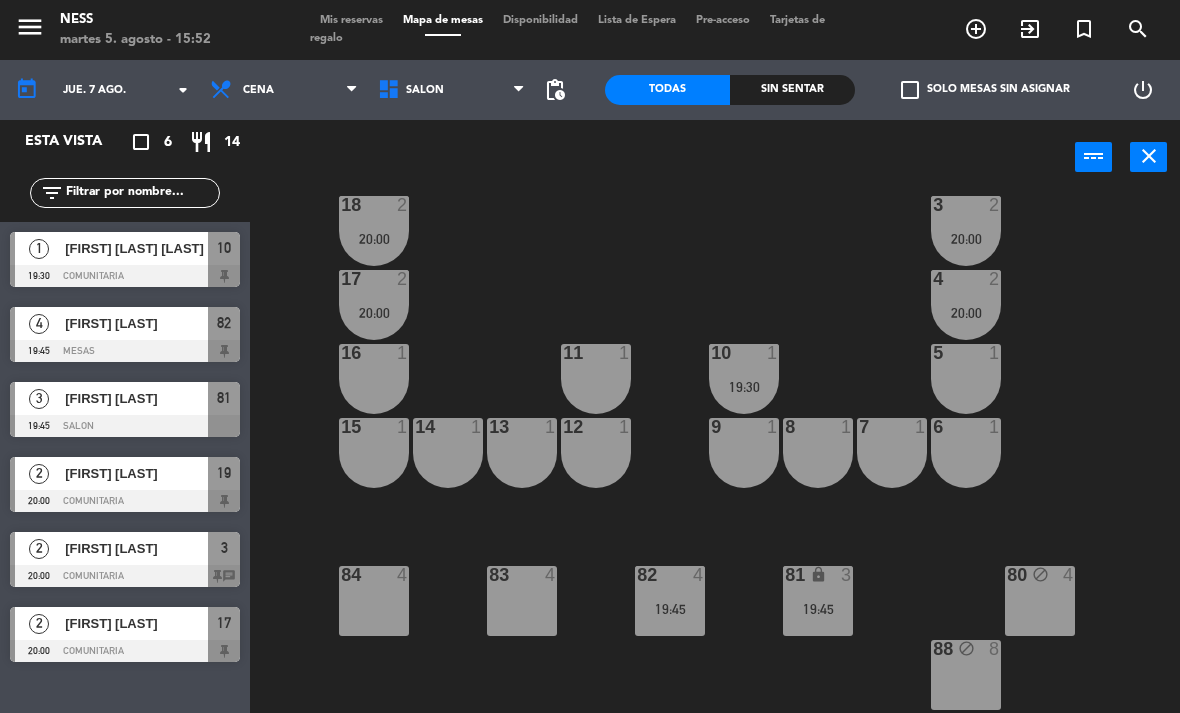click on "jue. 7 ago." 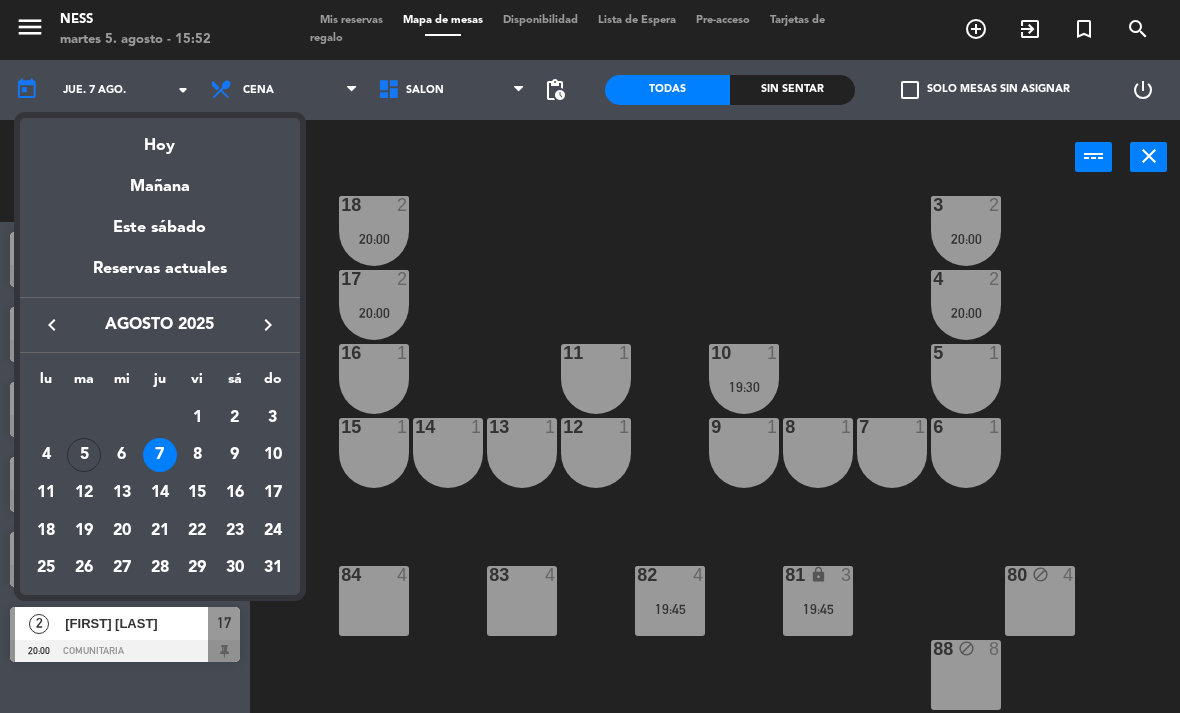 click on "Hoy" at bounding box center (160, 138) 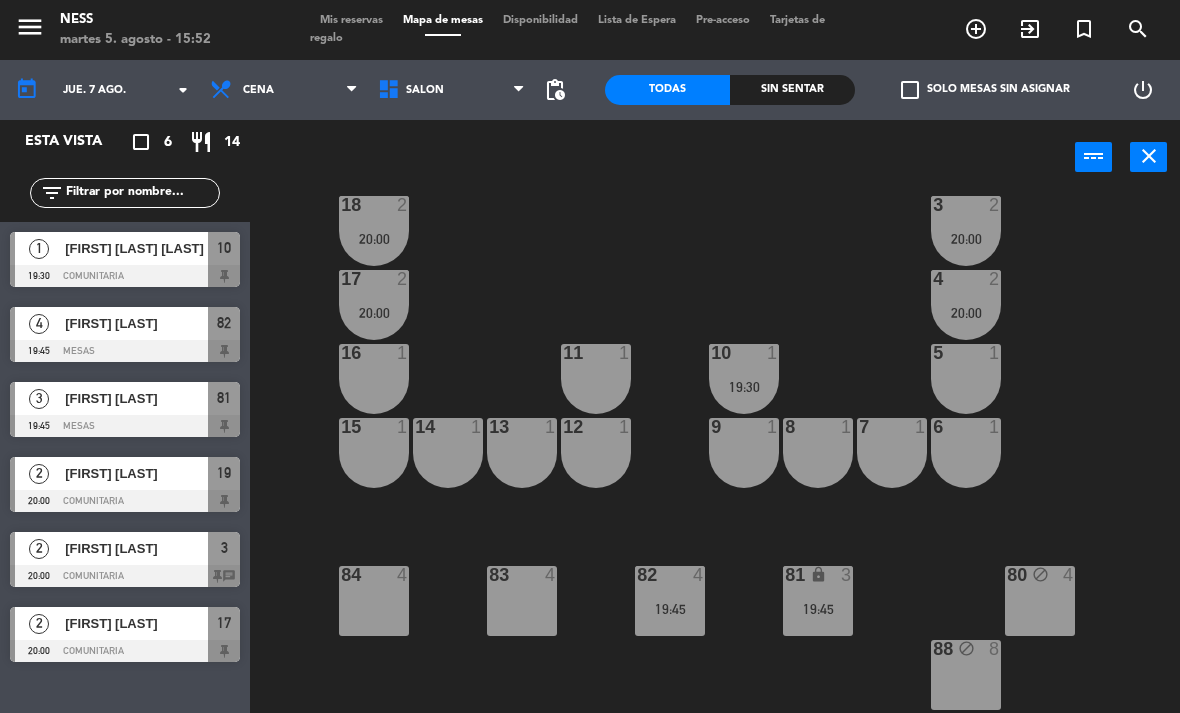 type on "mar. 5 ago." 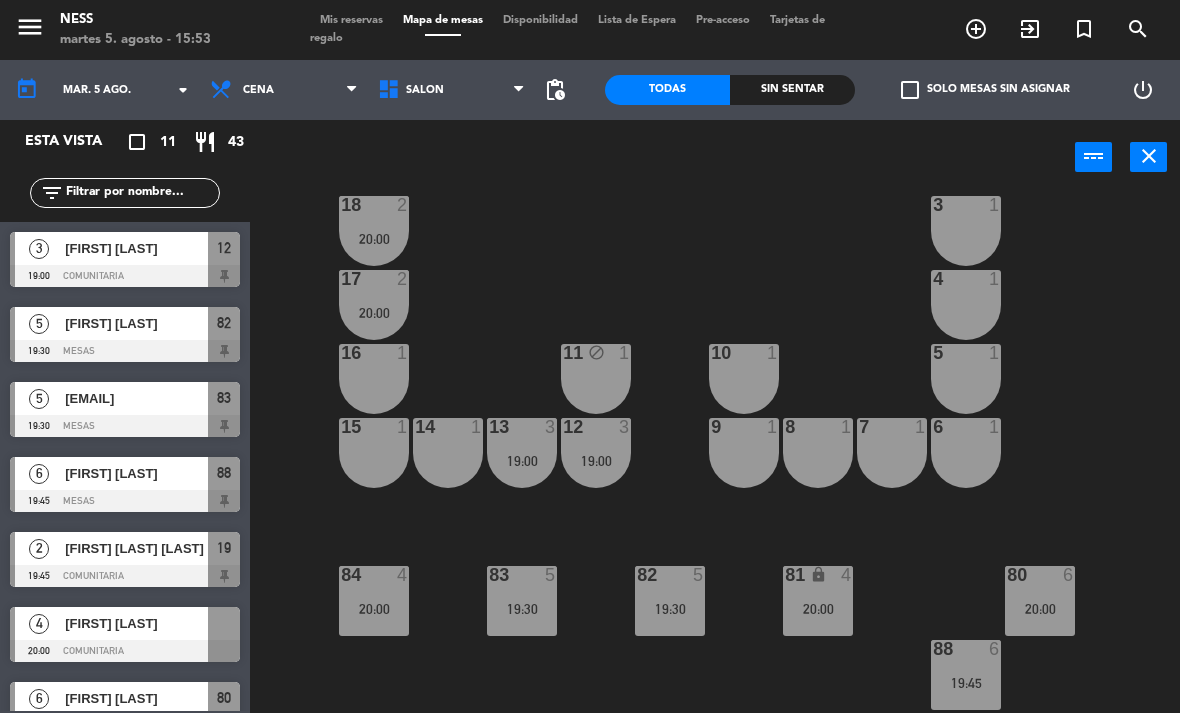 scroll, scrollTop: 180, scrollLeft: 0, axis: vertical 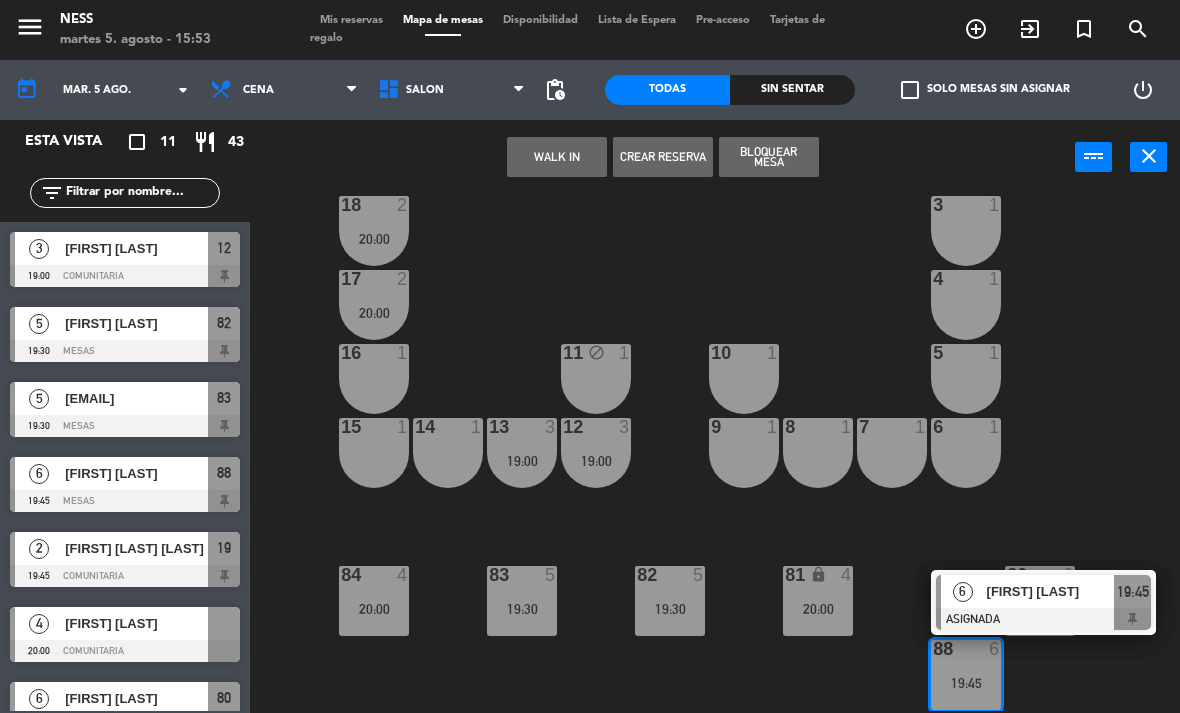 click on "19:45" at bounding box center (966, 683) 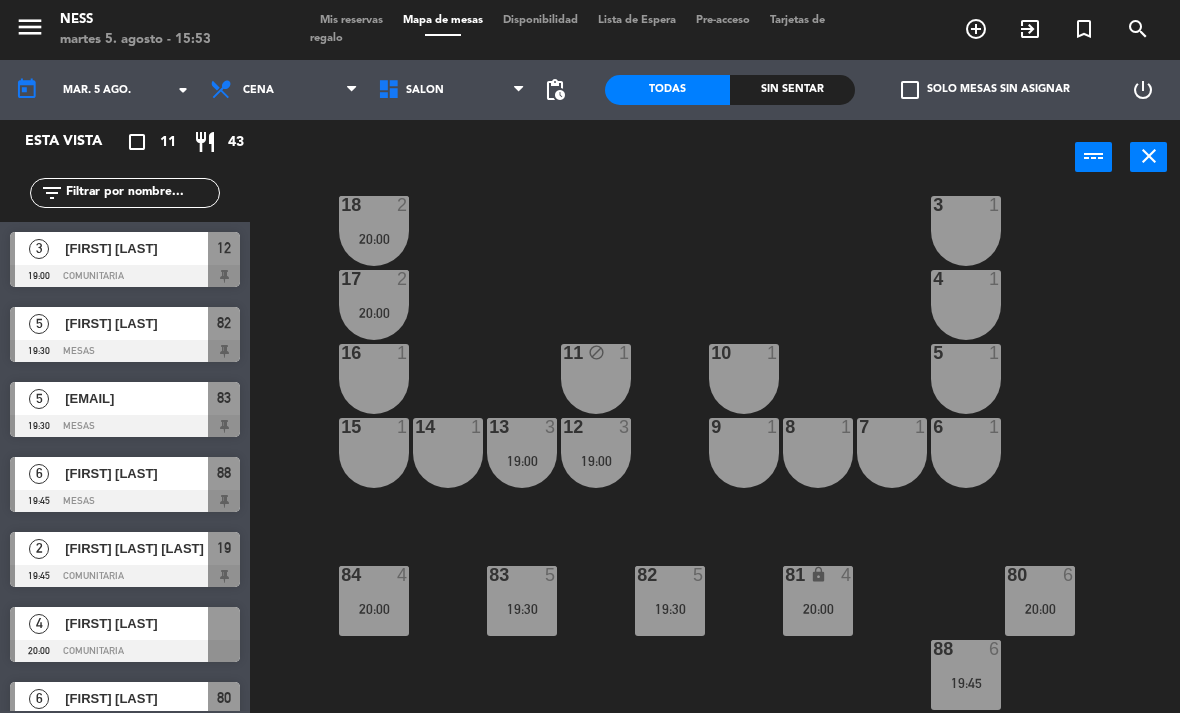 click on "19:45" at bounding box center [966, 683] 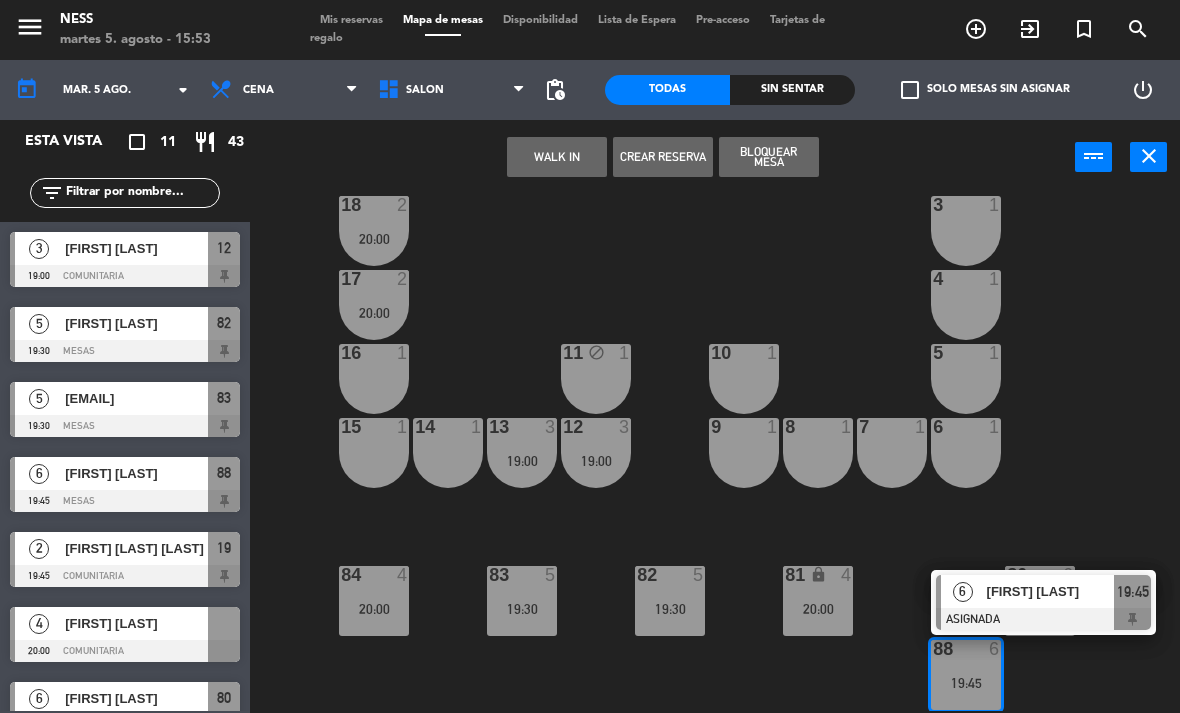 click at bounding box center (1043, 619) 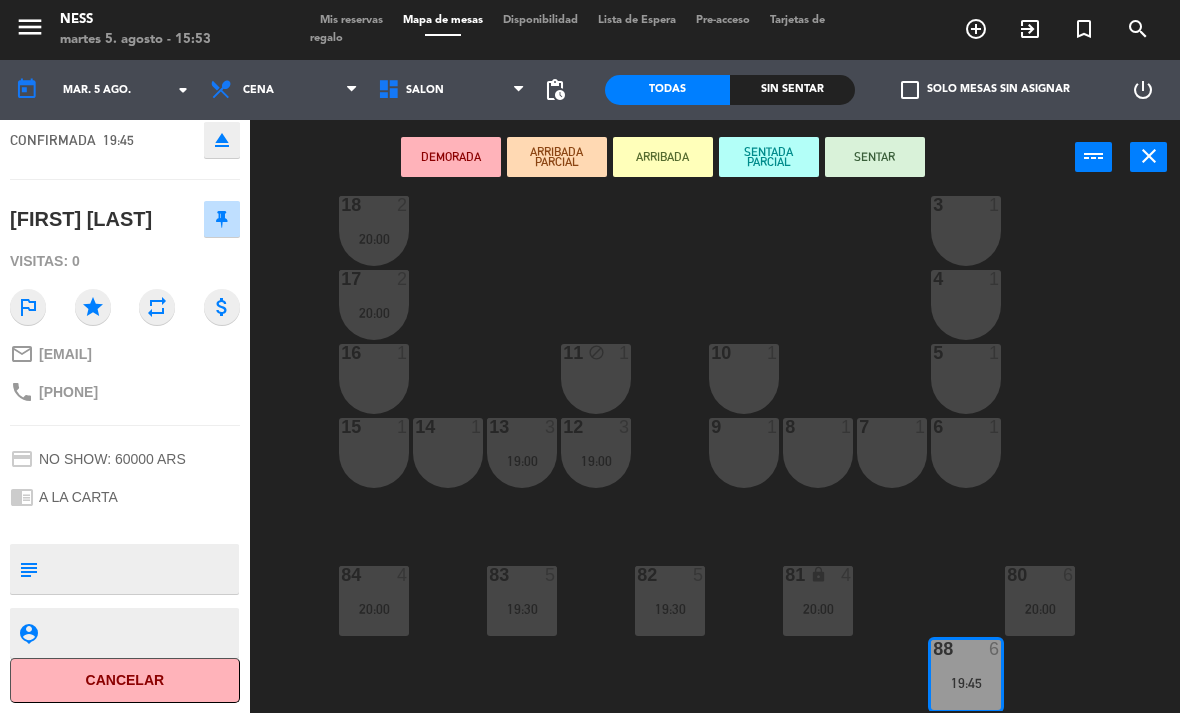 scroll, scrollTop: 161, scrollLeft: 0, axis: vertical 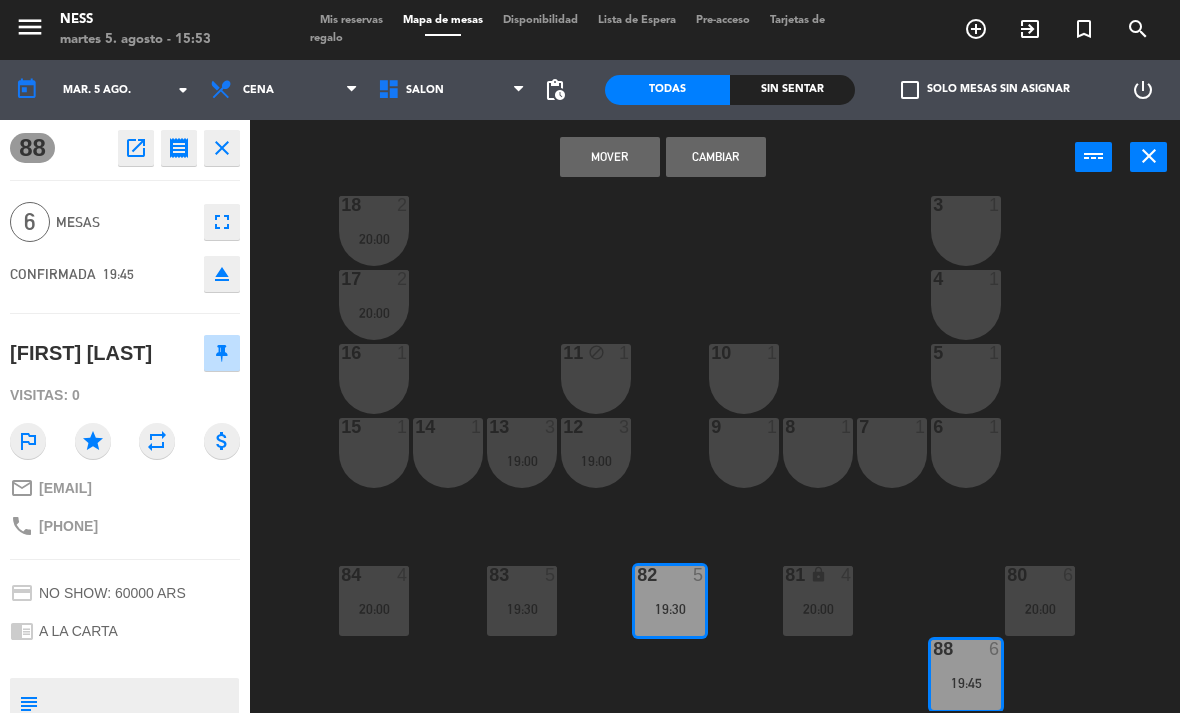 click on "Cambiar" at bounding box center [716, 157] 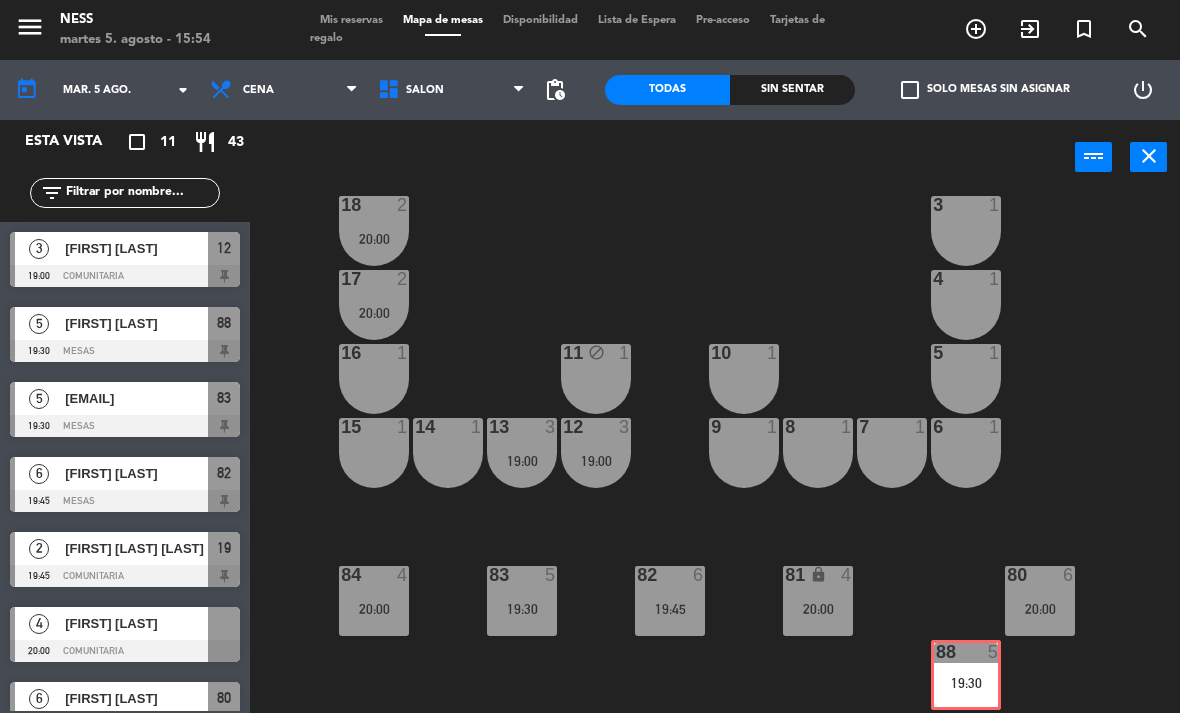 scroll, scrollTop: 180, scrollLeft: 0, axis: vertical 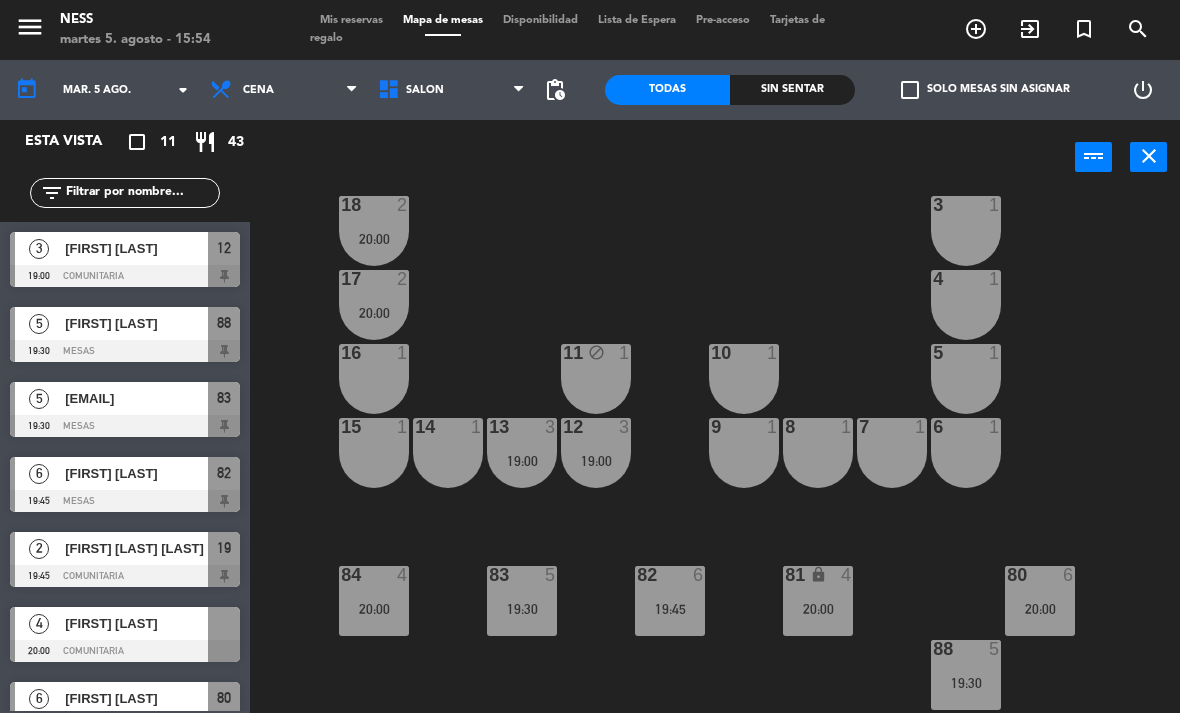 click on "88  5   19:30" at bounding box center (966, 675) 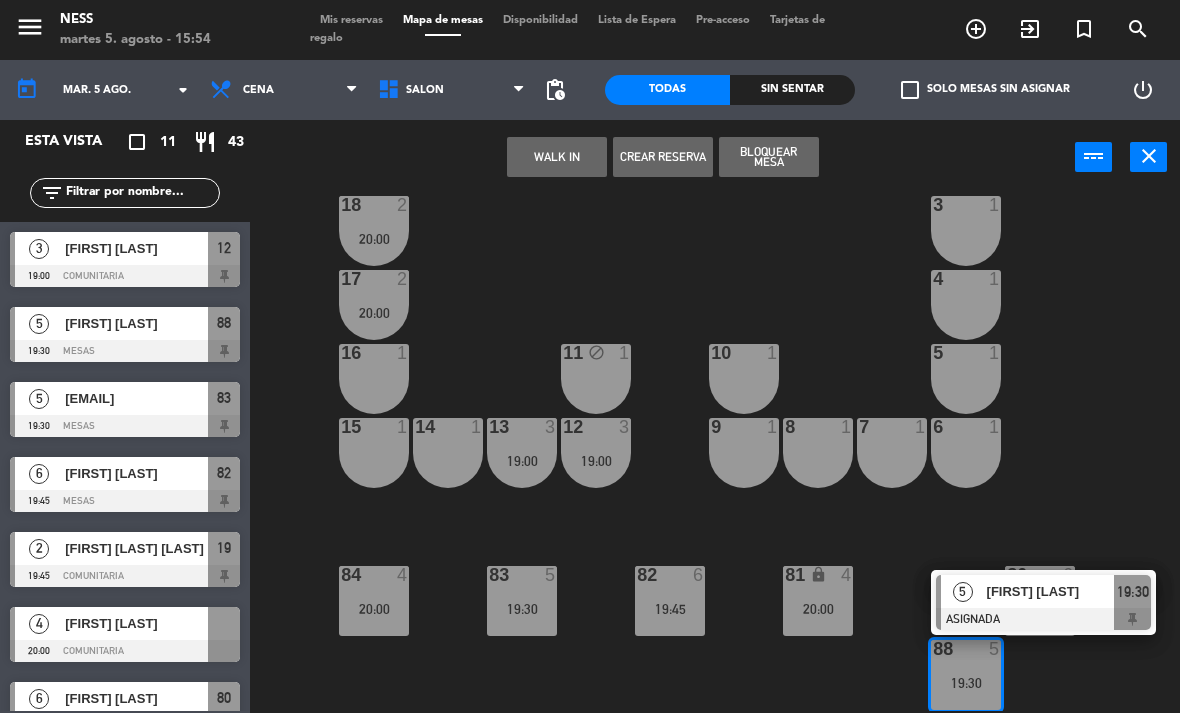 click on "[FIRST] [LAST]" at bounding box center (1050, 591) 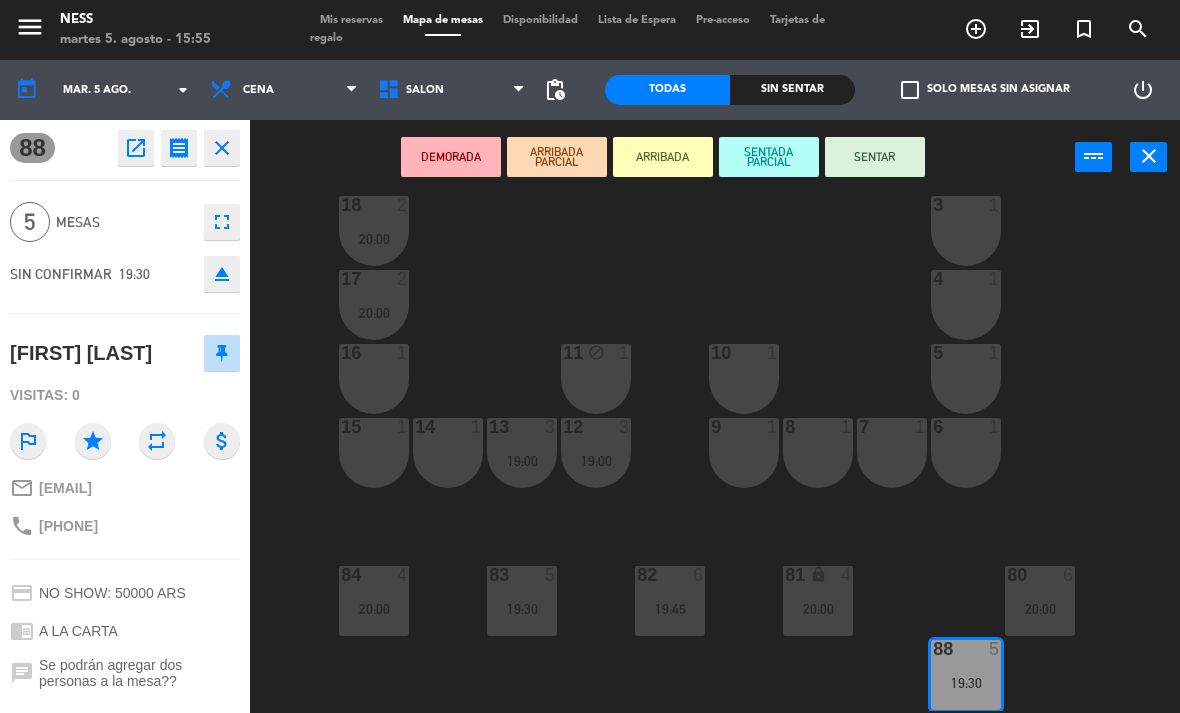 click on "open_in_new" 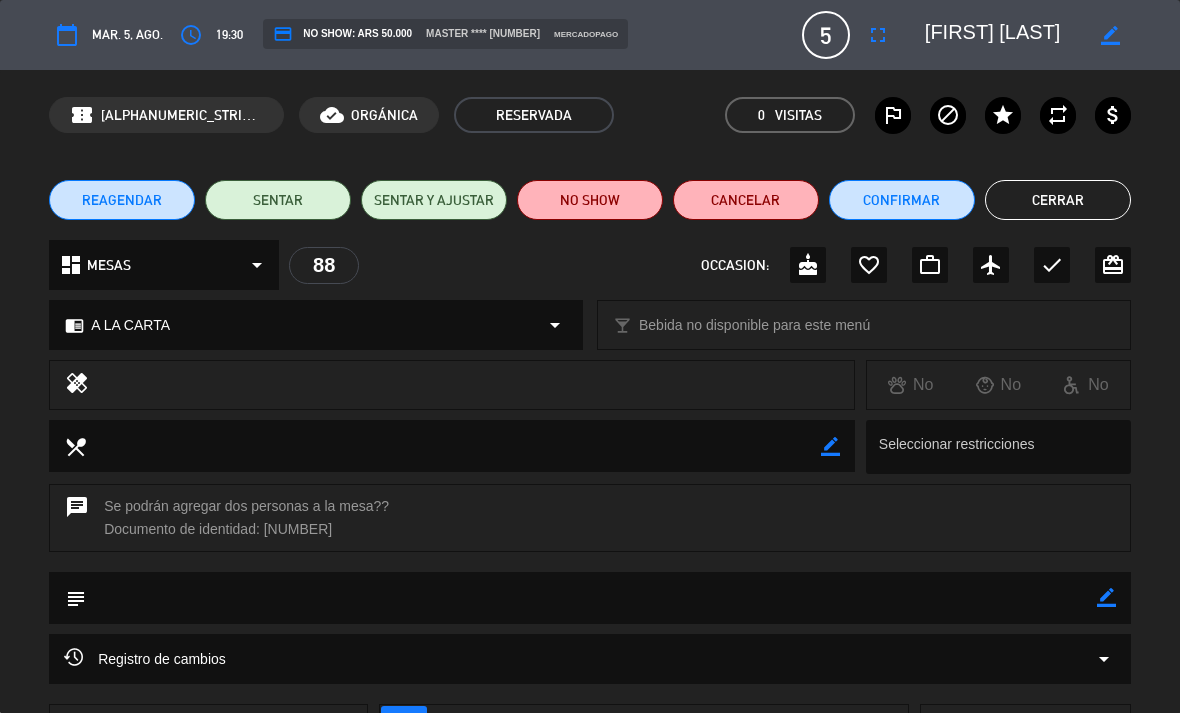 click on "fullscreen" at bounding box center [878, 35] 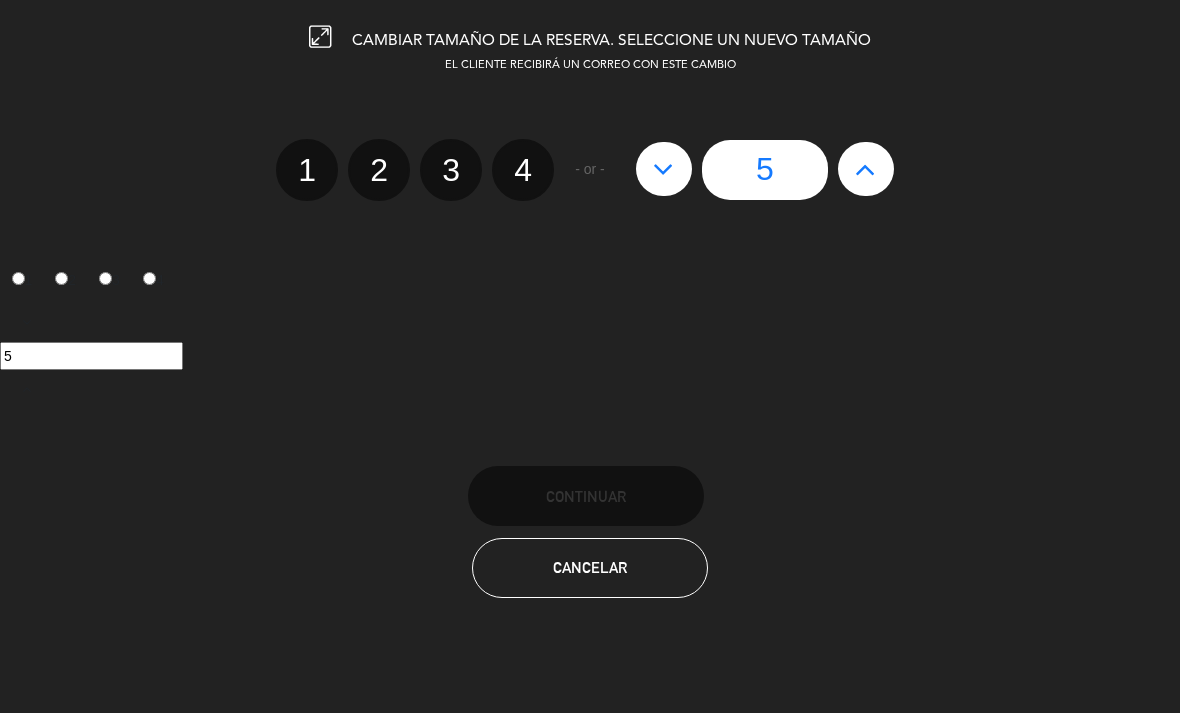 click 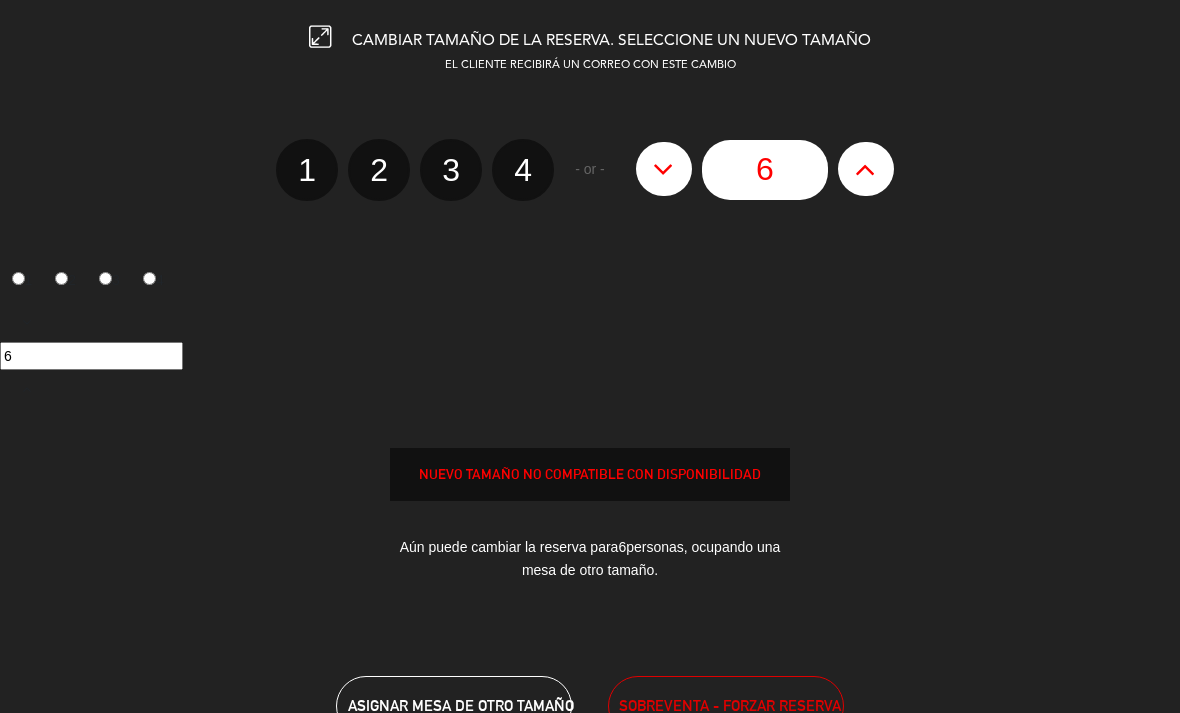 click 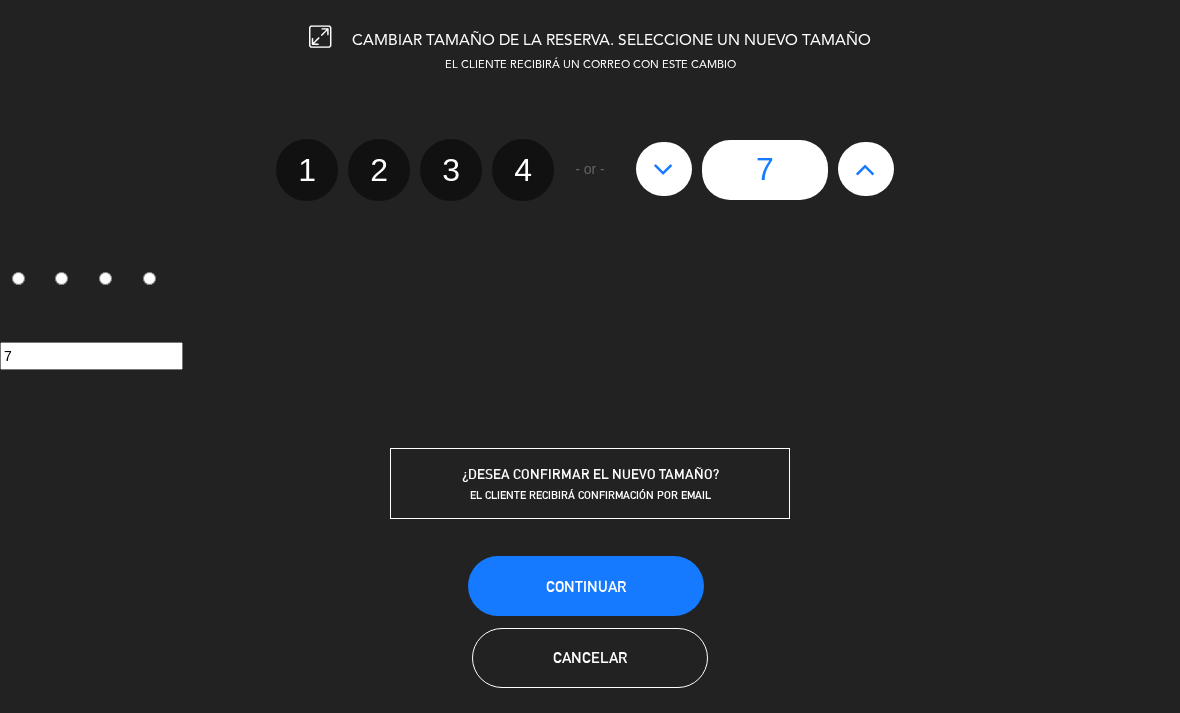 click 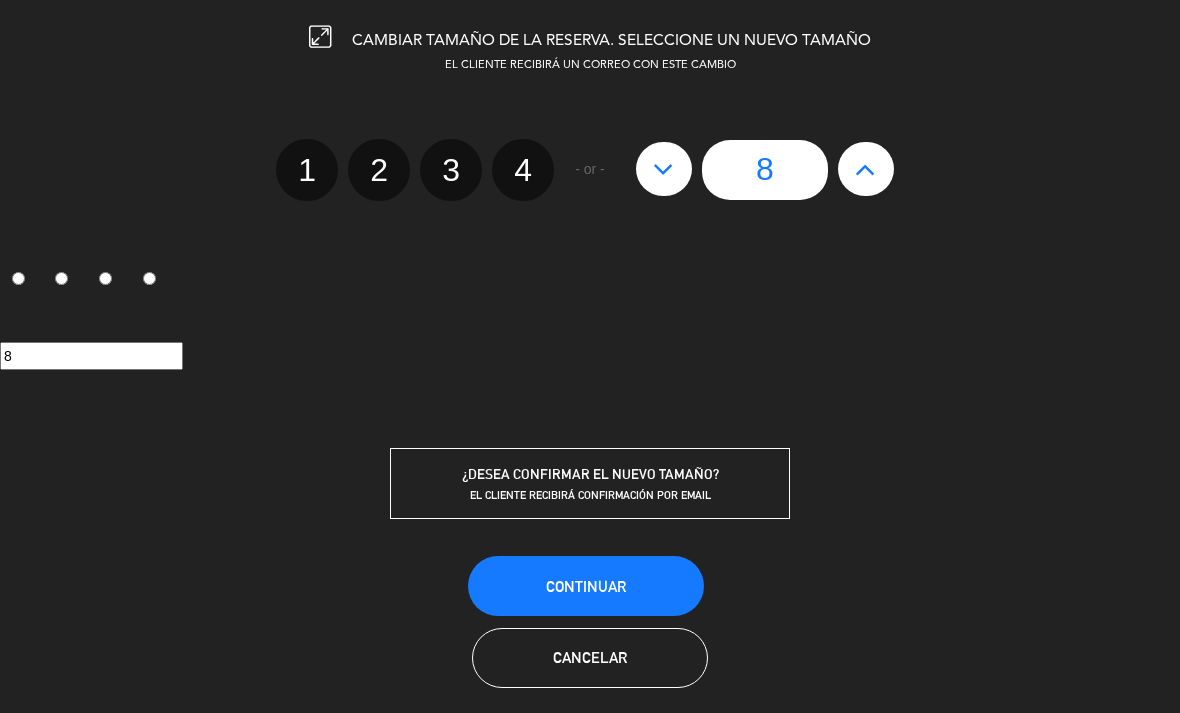 click on "Continuar" at bounding box center [586, 586] 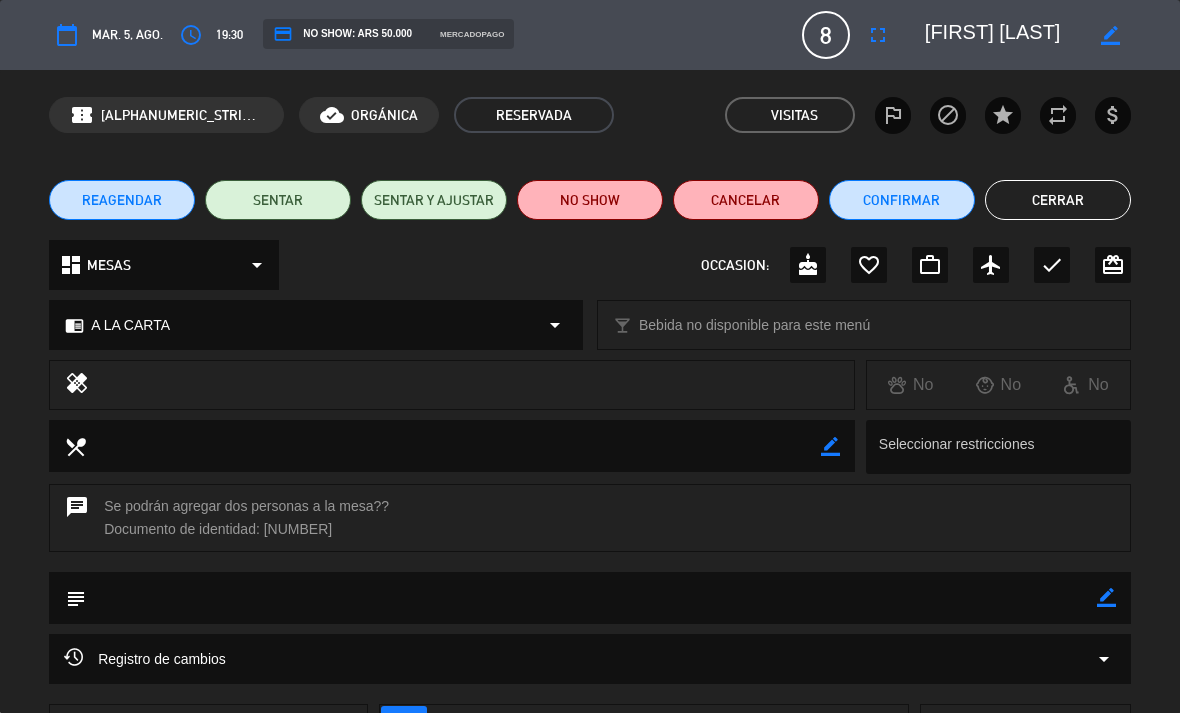 click on "Cerrar" 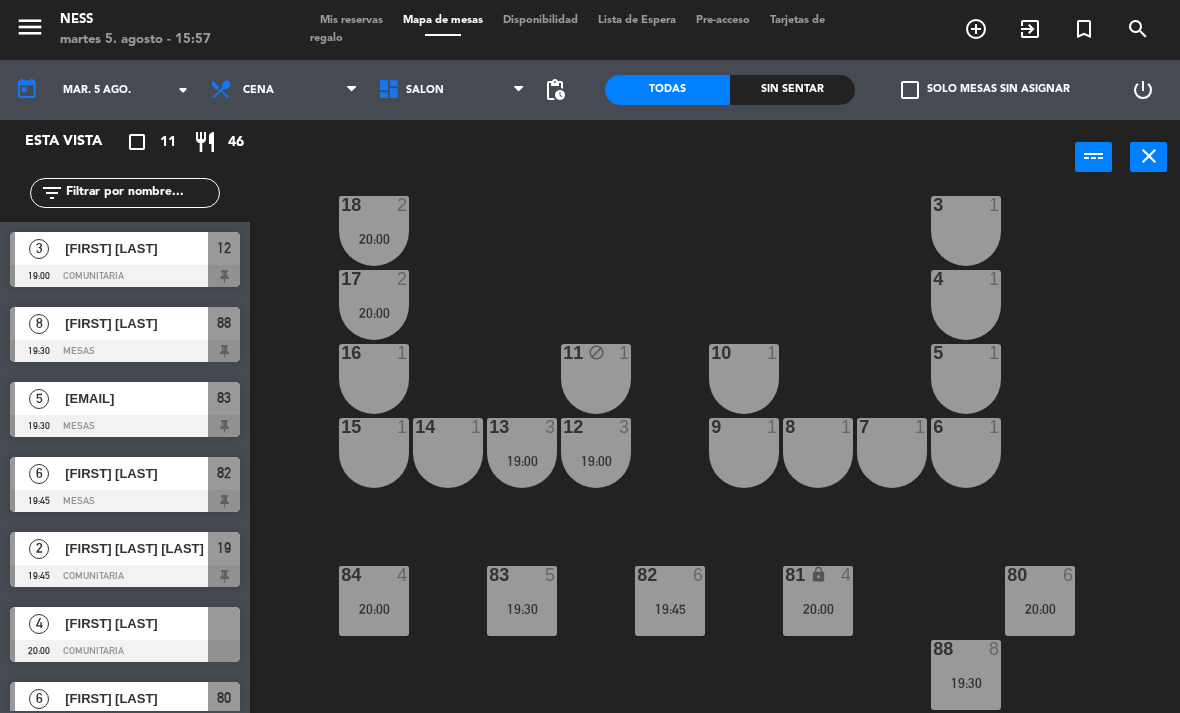 click on "mar. 5 ago." 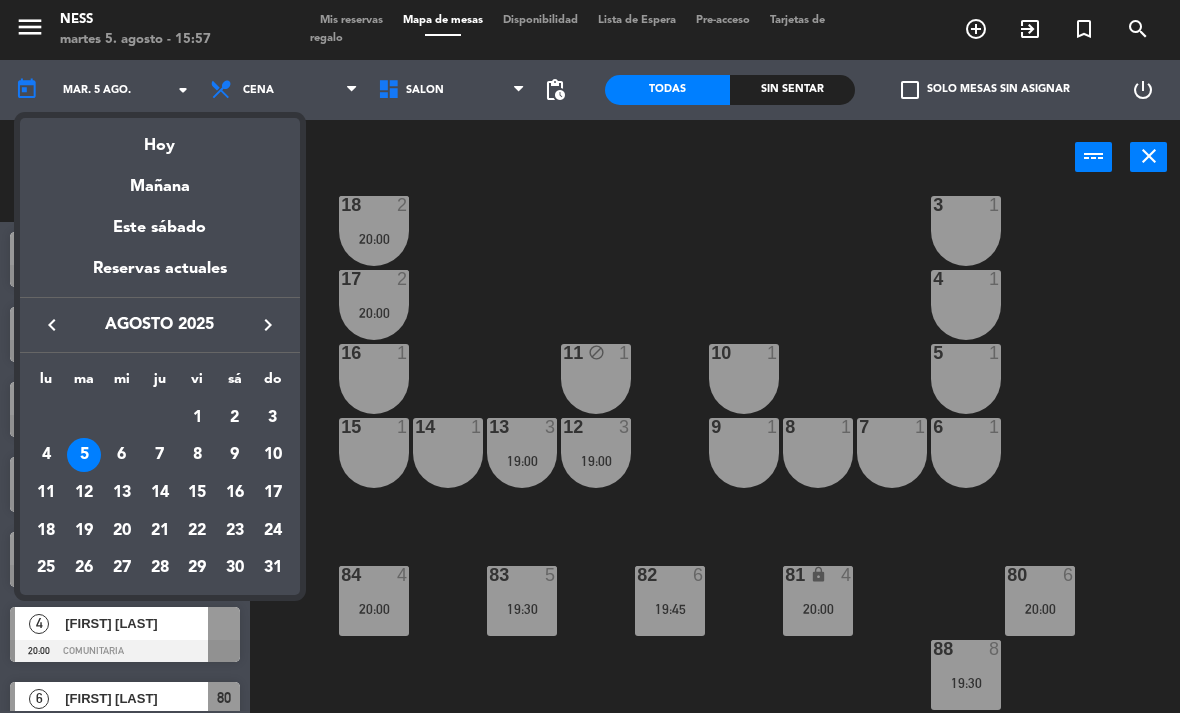 click on "7" at bounding box center (160, 455) 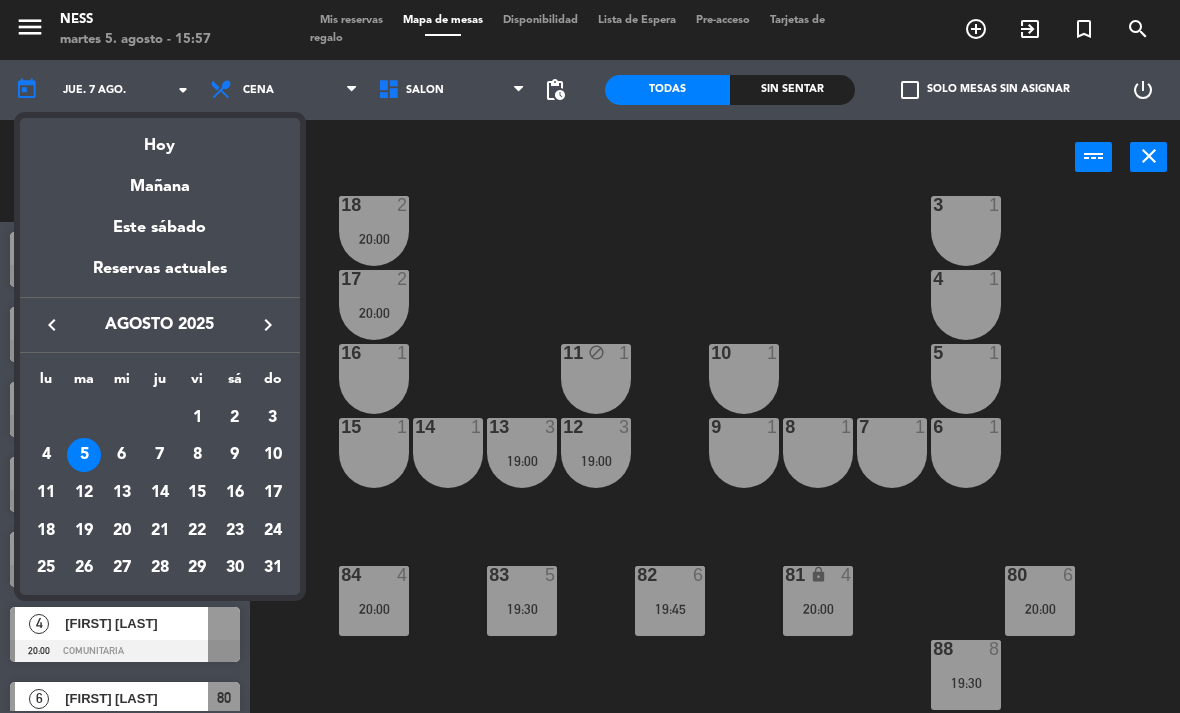 scroll, scrollTop: 0, scrollLeft: 0, axis: both 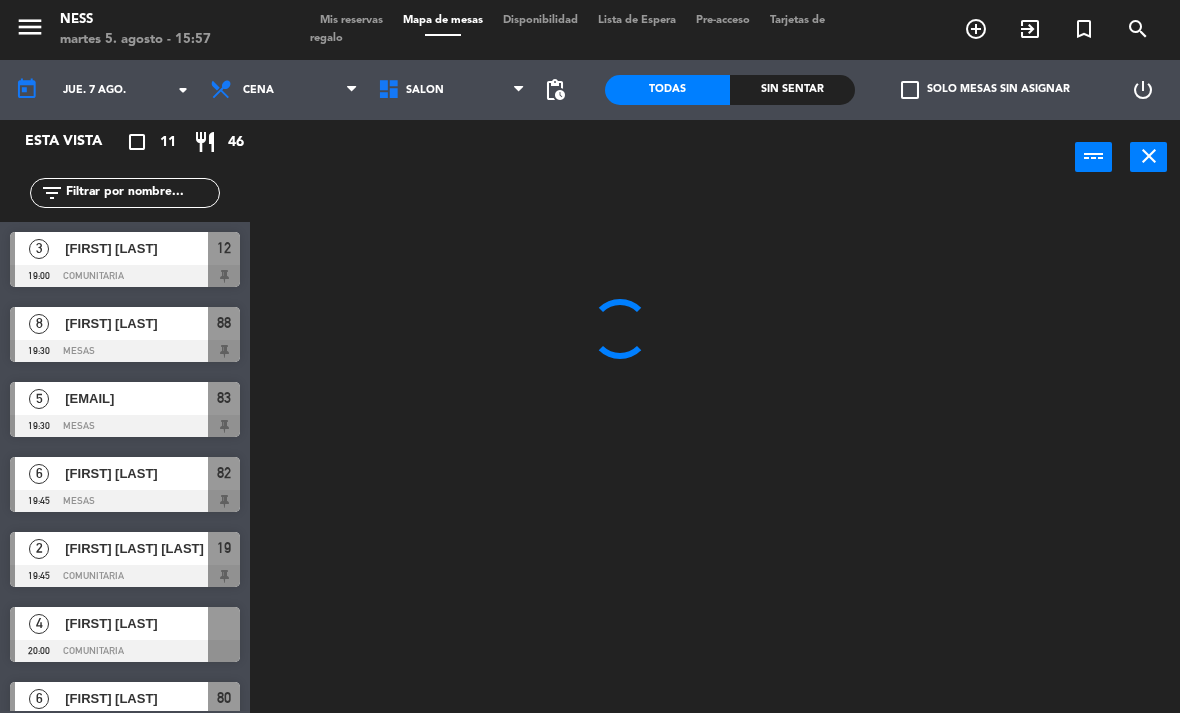 click on "jue. 7 ago." 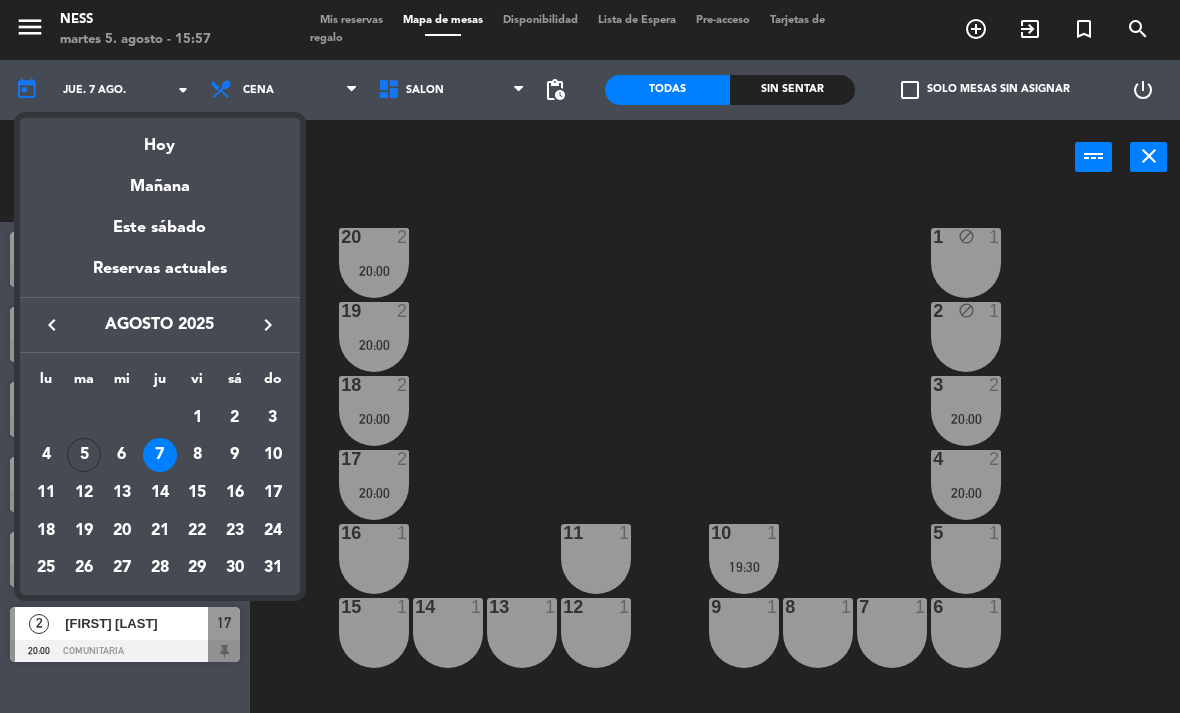 click on "6" at bounding box center (122, 455) 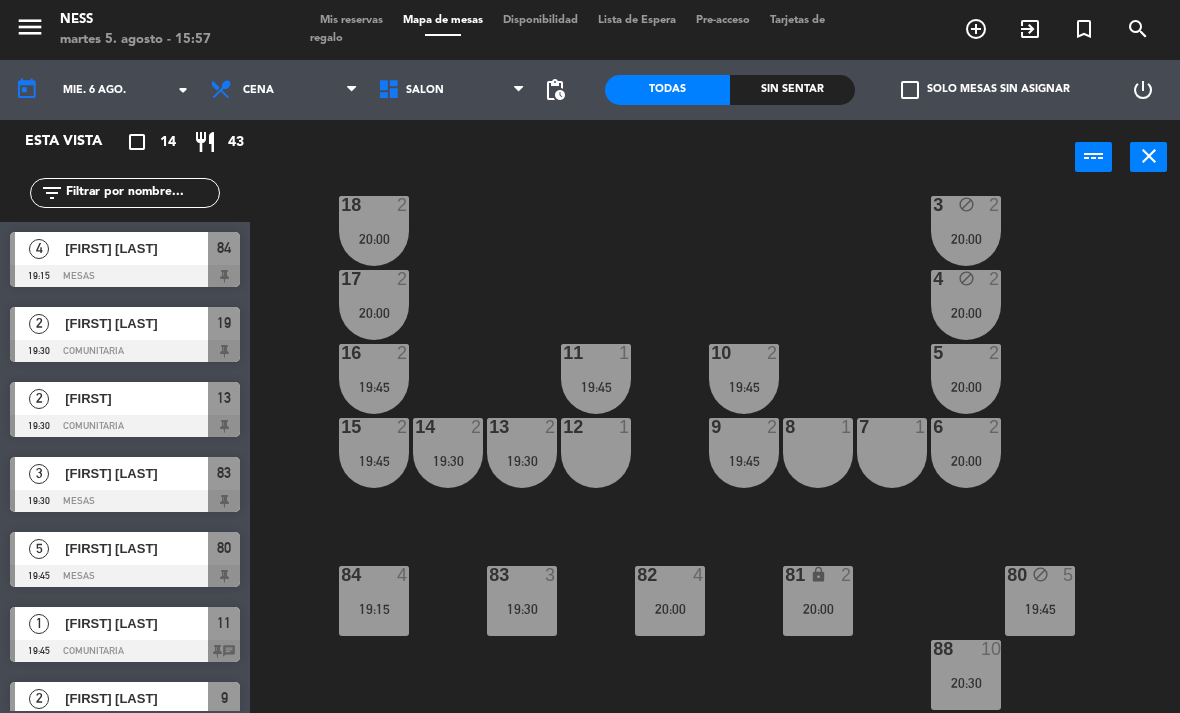 scroll, scrollTop: 180, scrollLeft: 0, axis: vertical 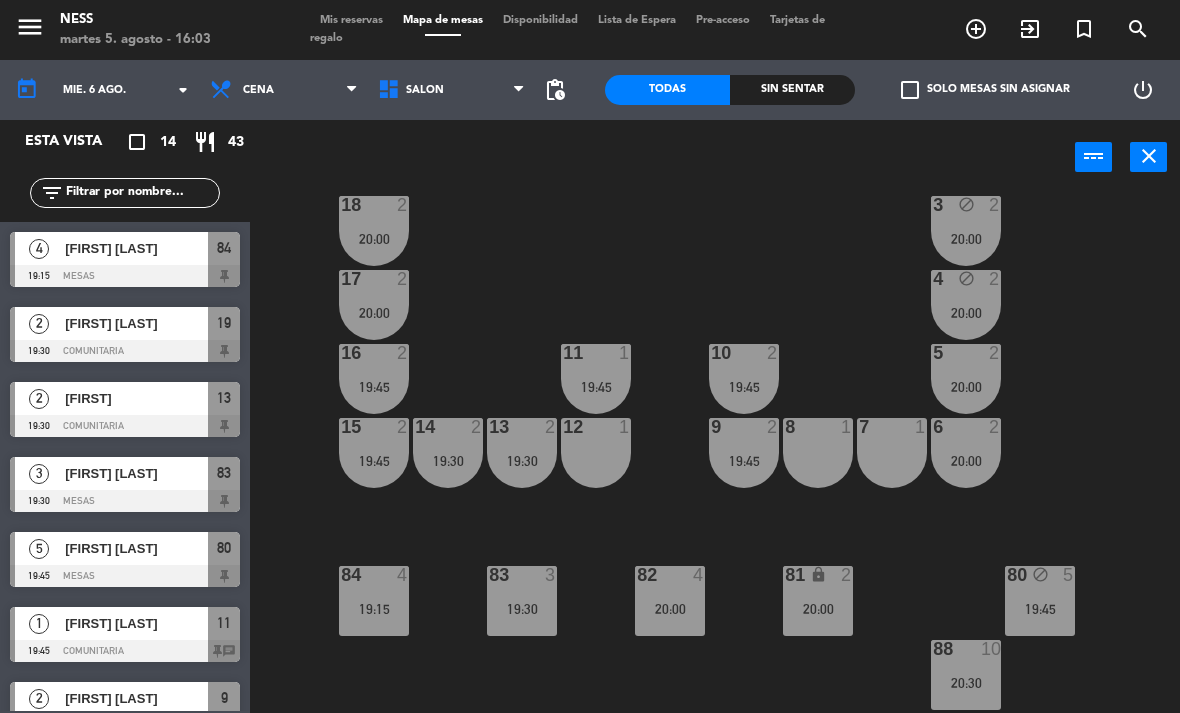 click on "mié. 6 ago." 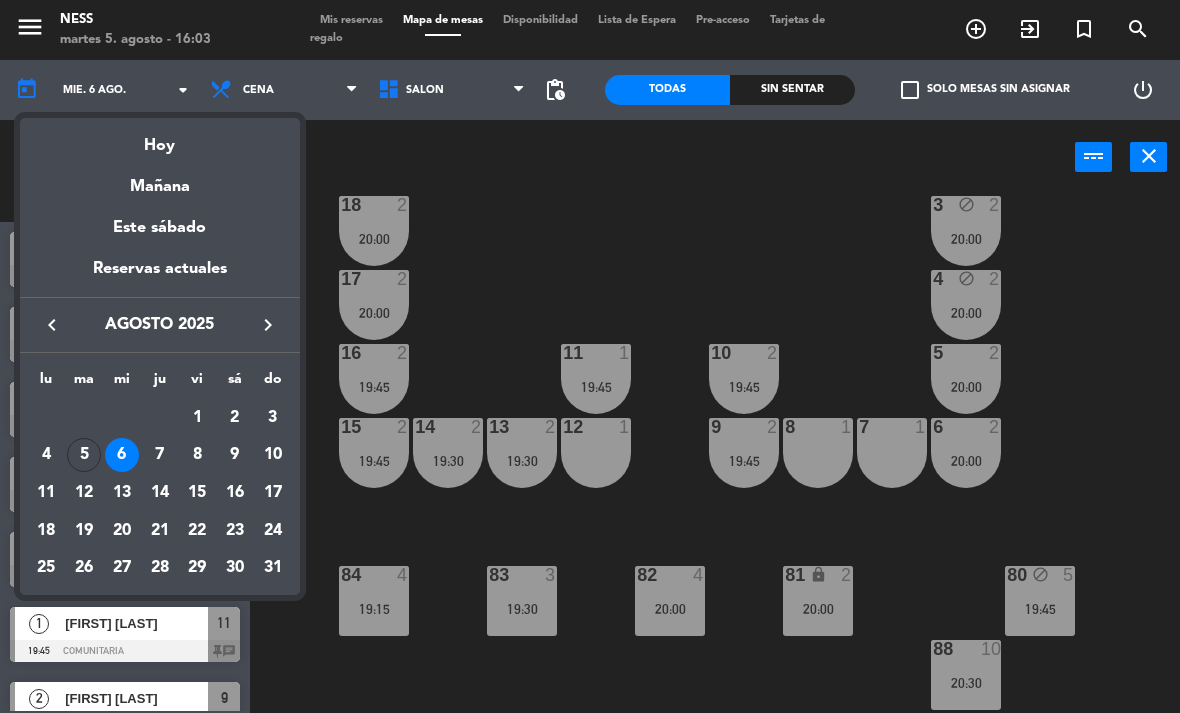 click on "20" at bounding box center [122, 531] 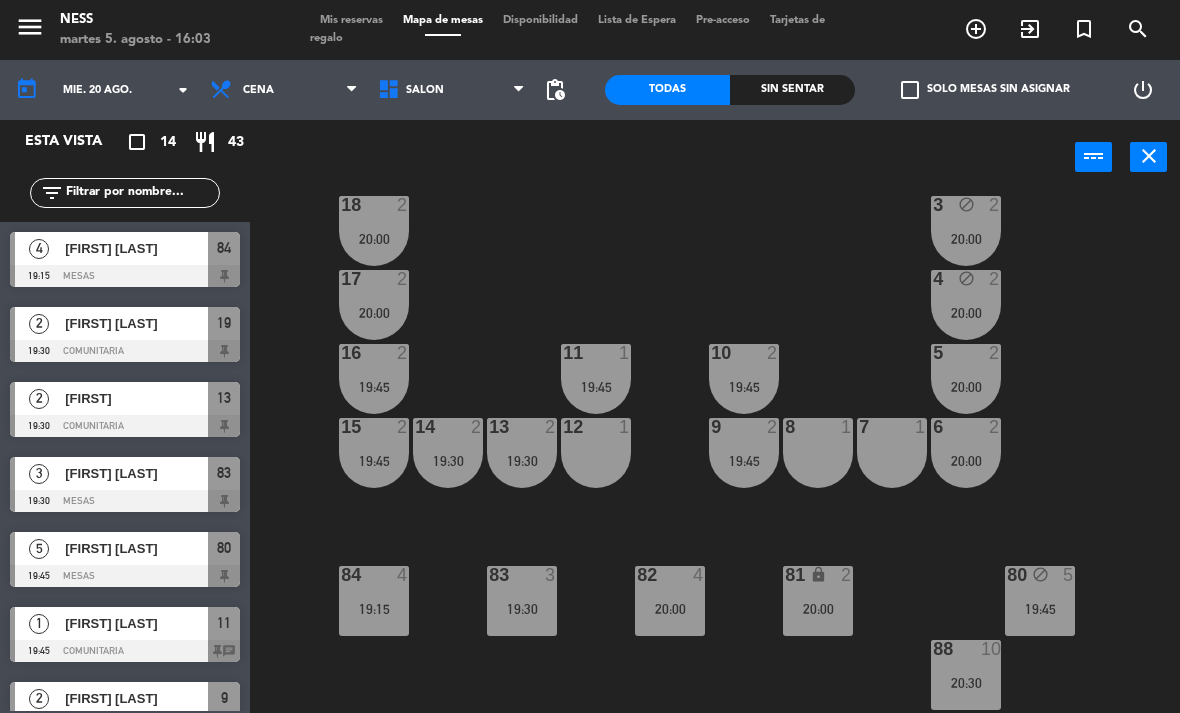 scroll, scrollTop: 0, scrollLeft: 0, axis: both 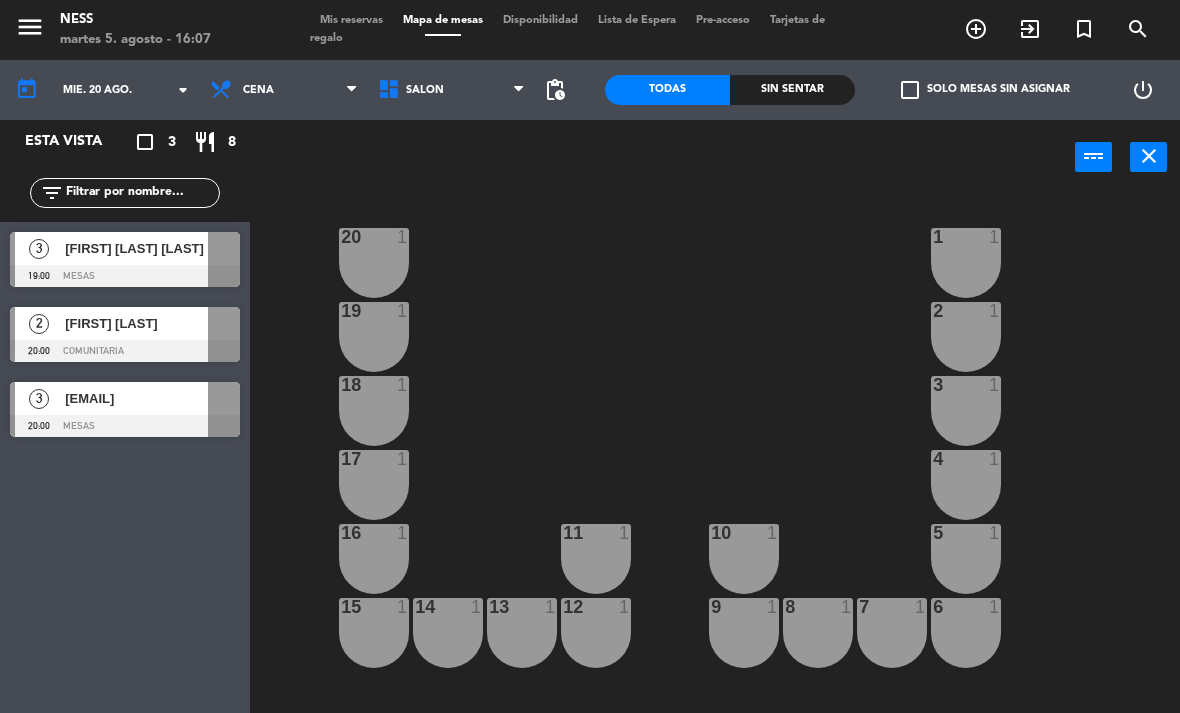 click on "mié. 20 ago." 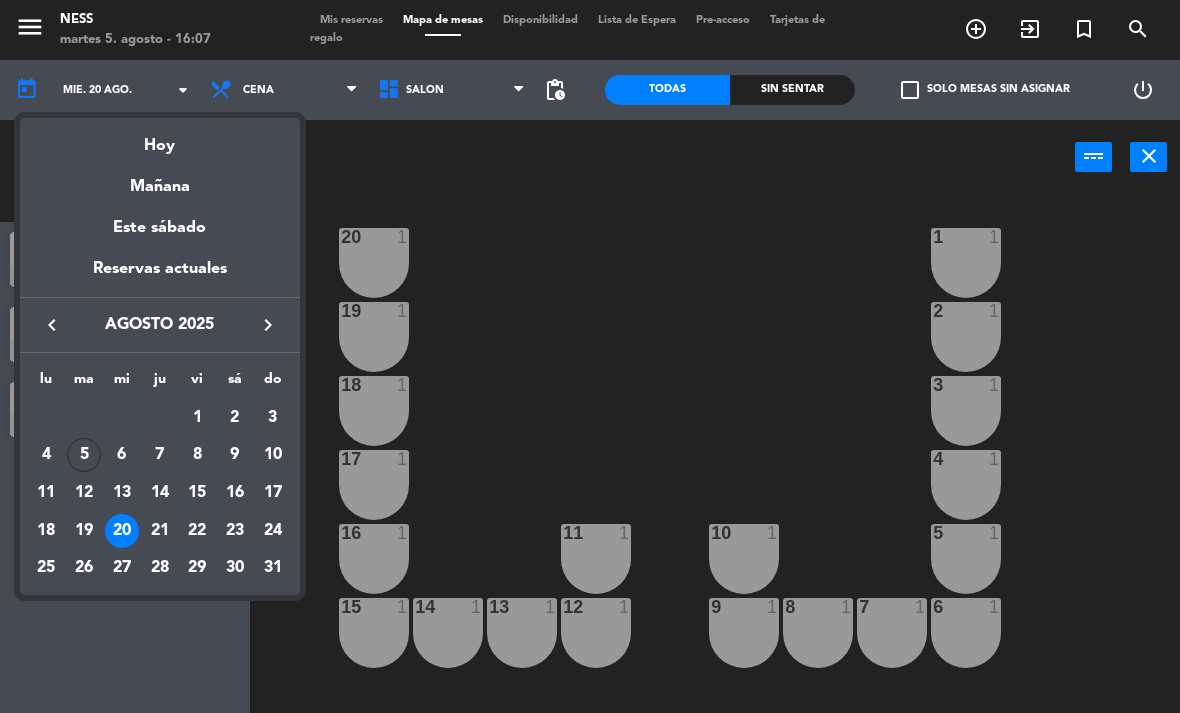 click on "7" at bounding box center (160, 455) 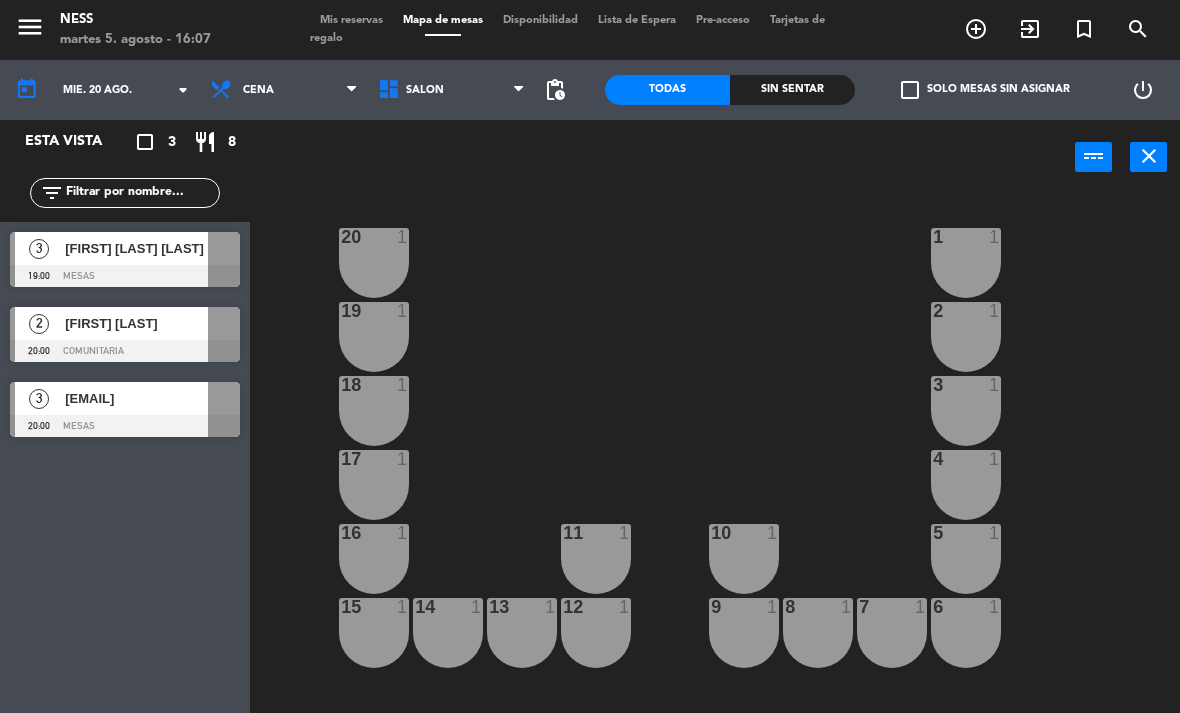 type on "jue. 7 ago." 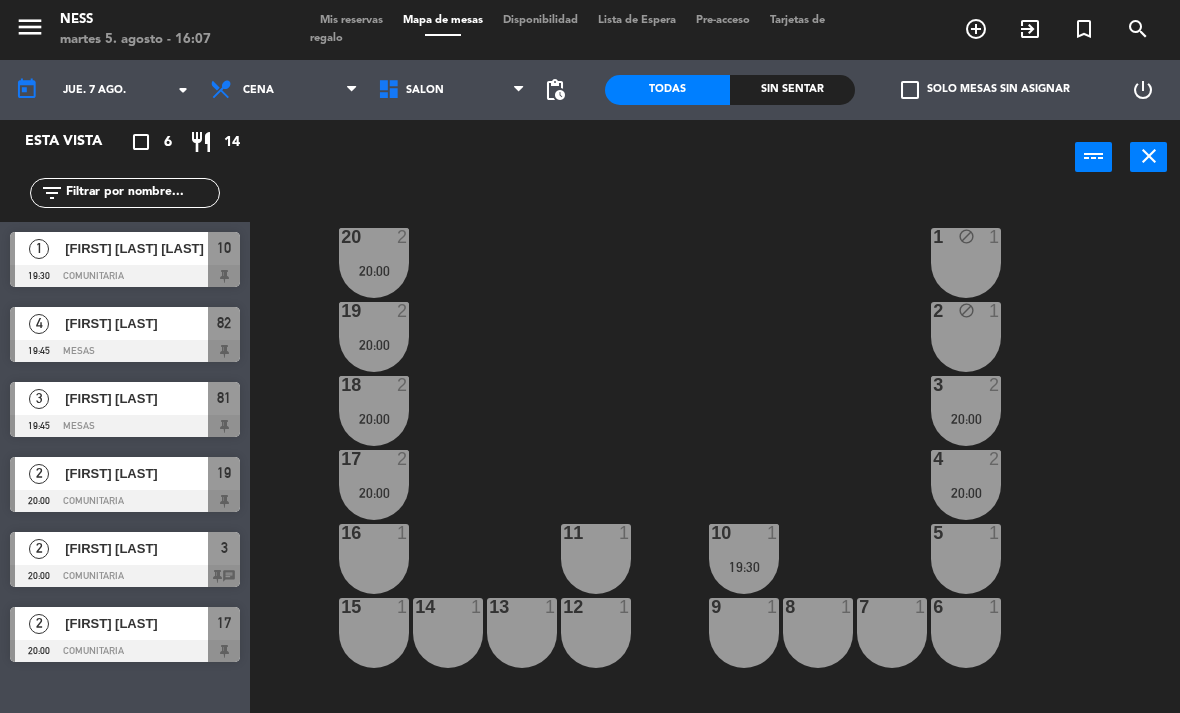 click on "20  2   20:00  1 block  1  19  2   20:00  2 block  1  18  2   20:00  3  2   20:00  17  2   20:00  4  2   20:00  16  1  11  1  10  1   19:30  5  1  12  1  14  1  13  1  15  1  9  1  8  1  7  1  6  1  84  4  83  4  82  4   19:45  81 lock  3   19:45  80 block  4  88 block  8" 